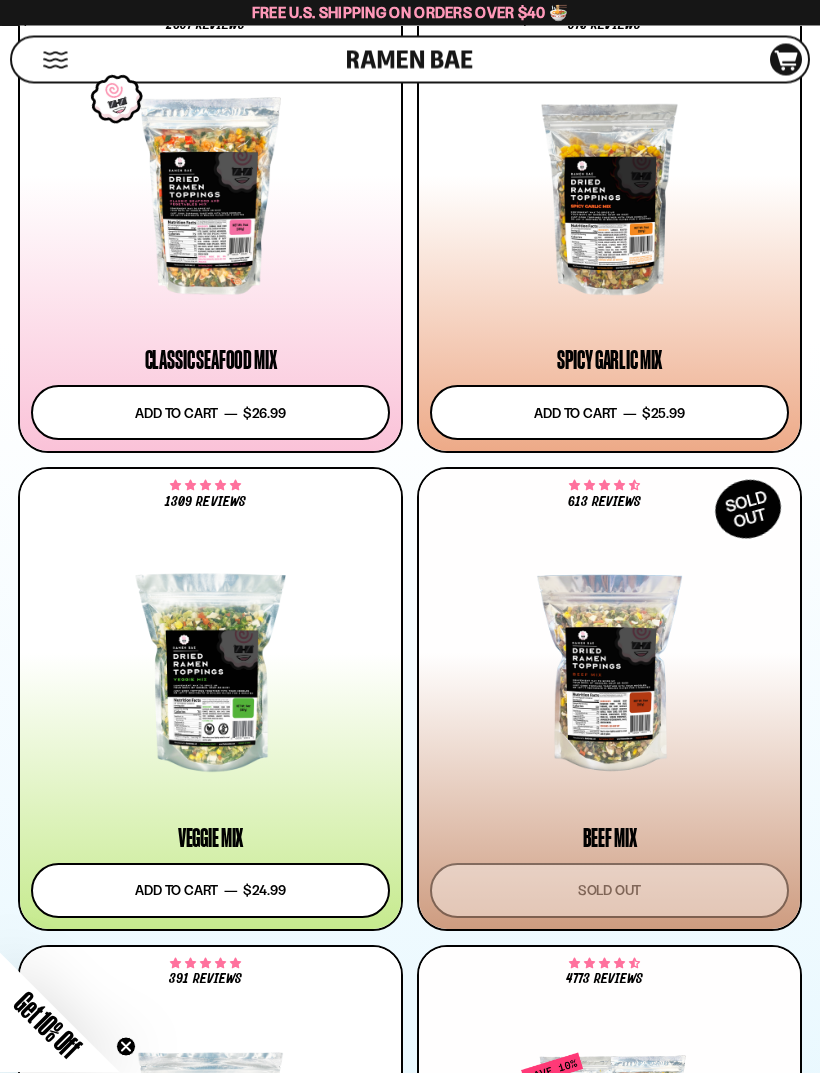 scroll, scrollTop: 1199, scrollLeft: 0, axis: vertical 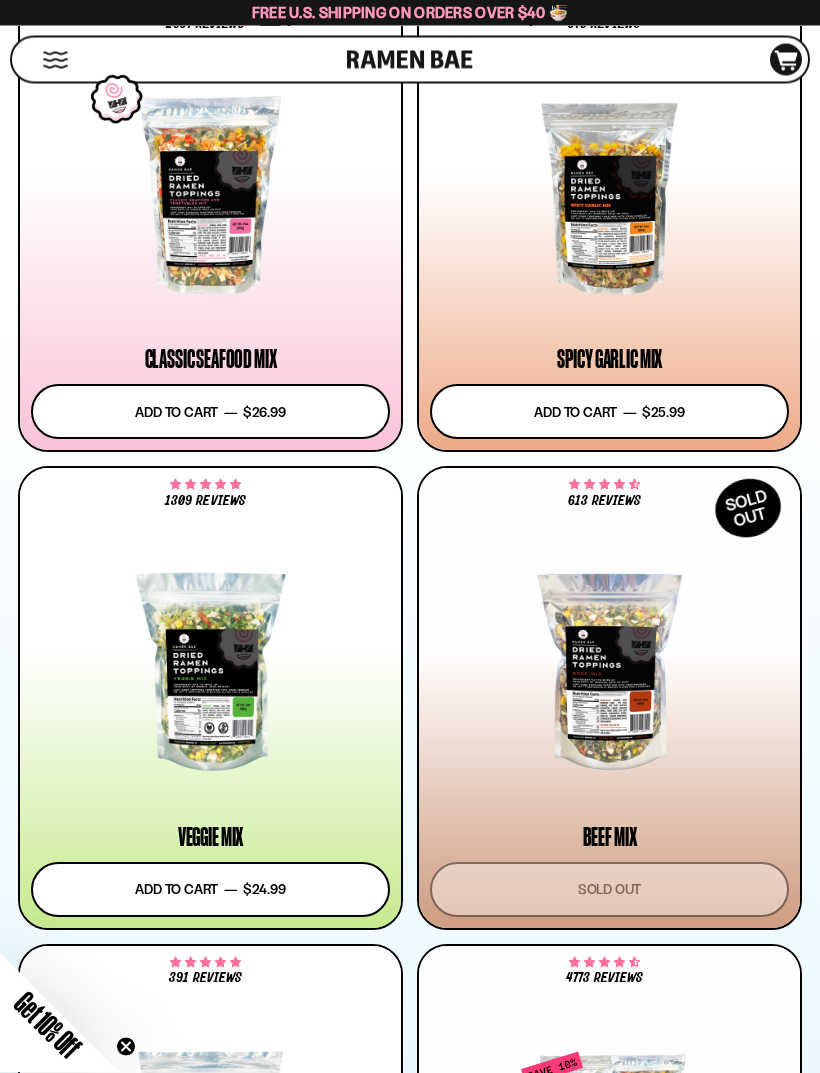 click at bounding box center (210, 667) 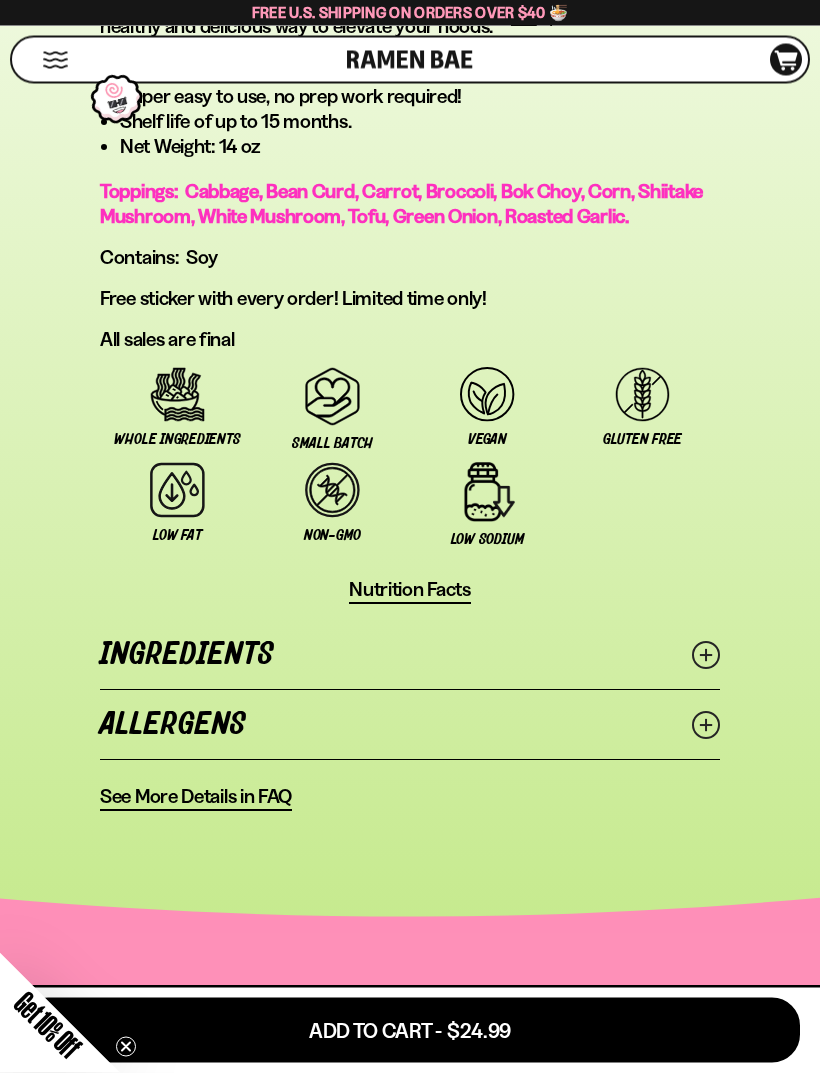 scroll, scrollTop: 1692, scrollLeft: 0, axis: vertical 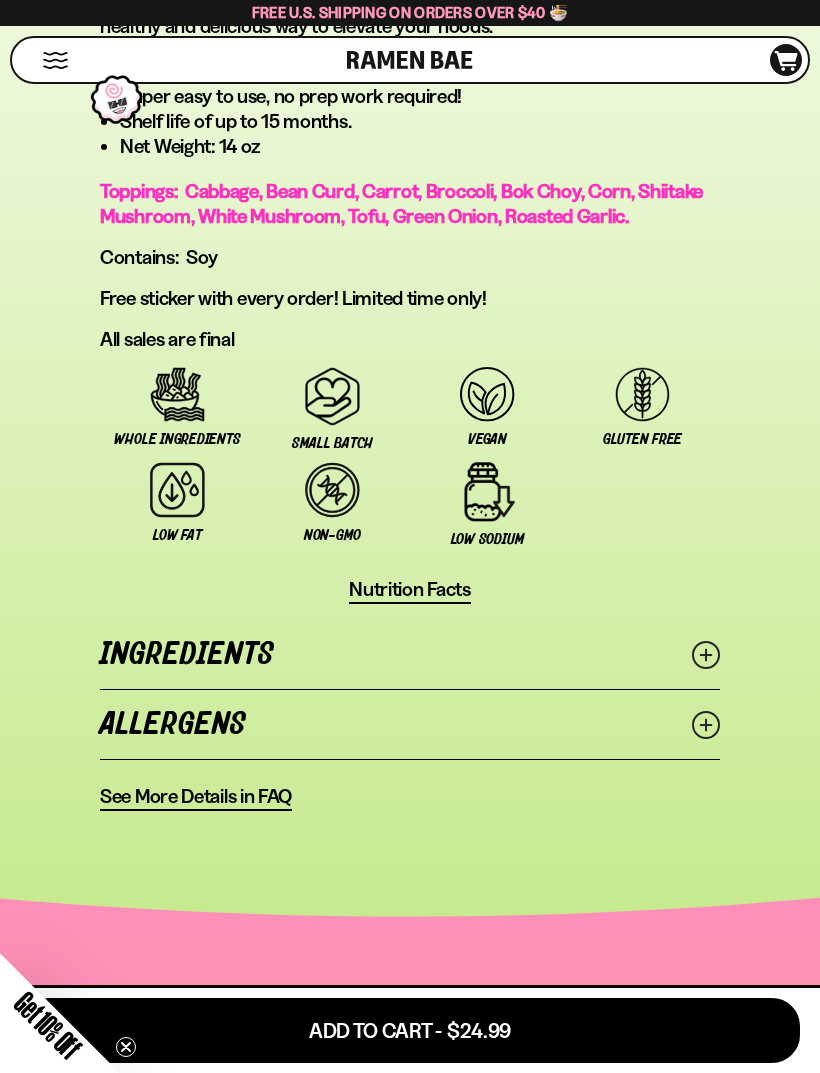 click 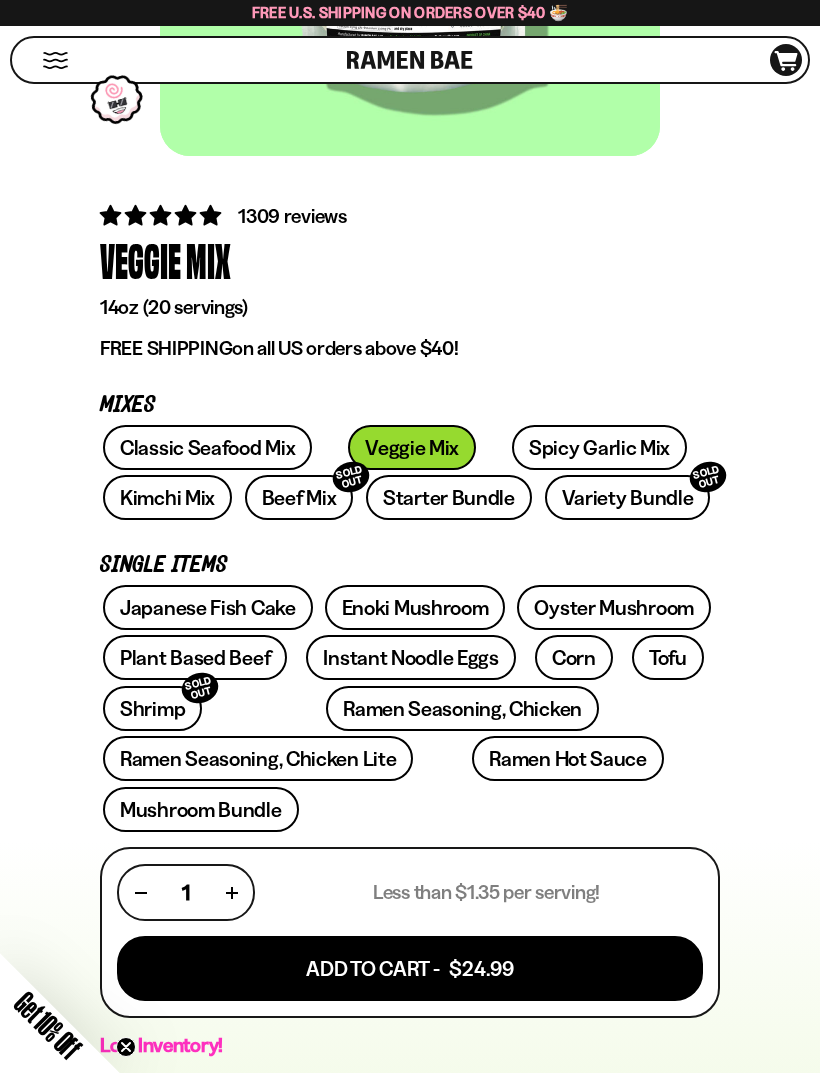 scroll, scrollTop: 489, scrollLeft: 0, axis: vertical 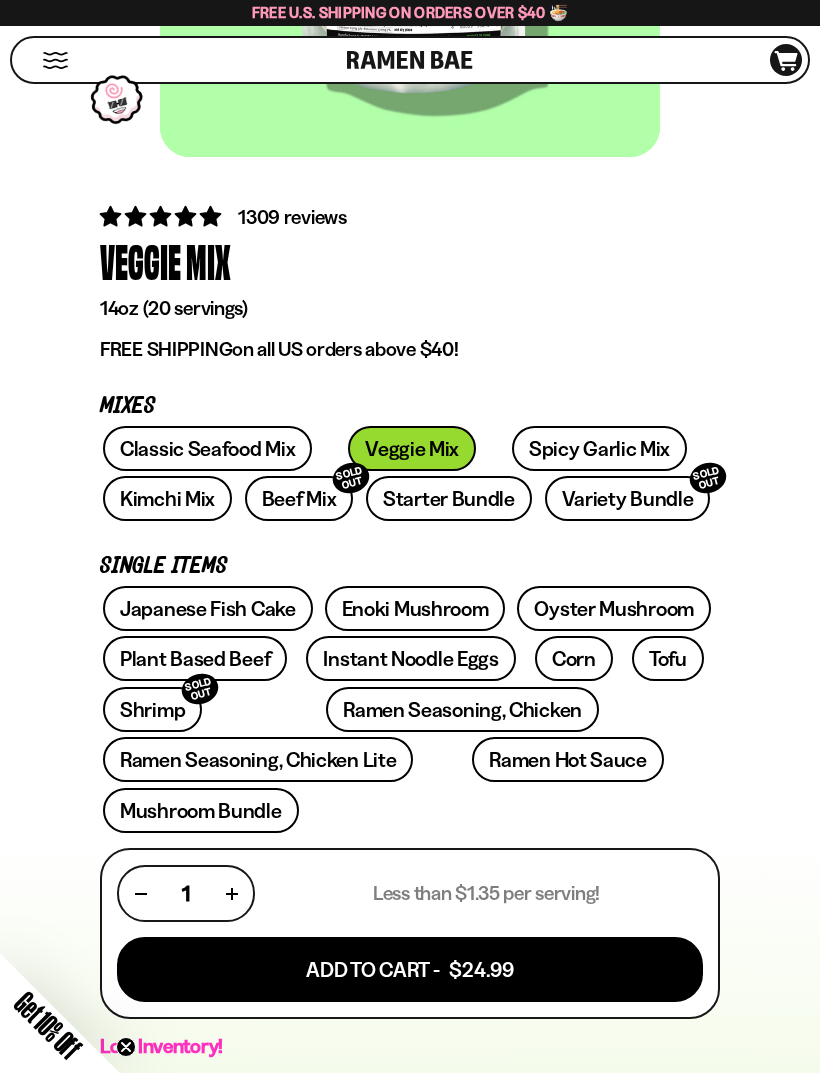 click on "Beef Mix
SOLD OUT" at bounding box center [299, 498] 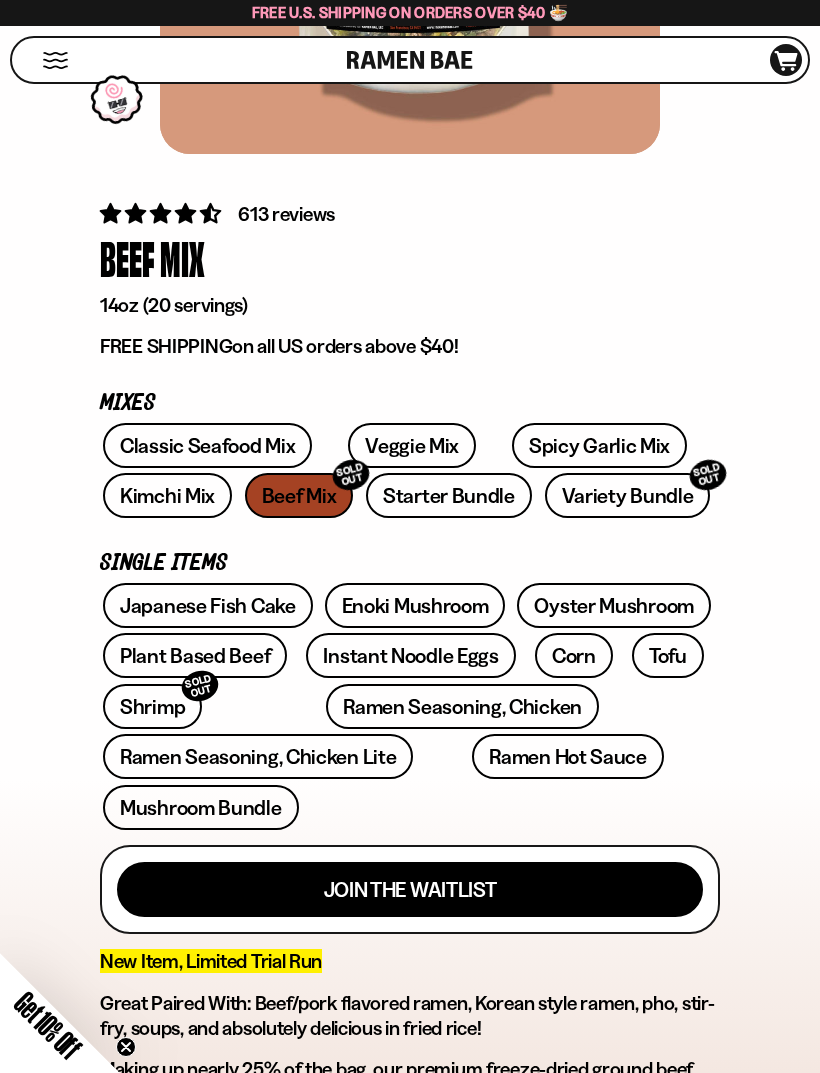 scroll, scrollTop: 493, scrollLeft: 0, axis: vertical 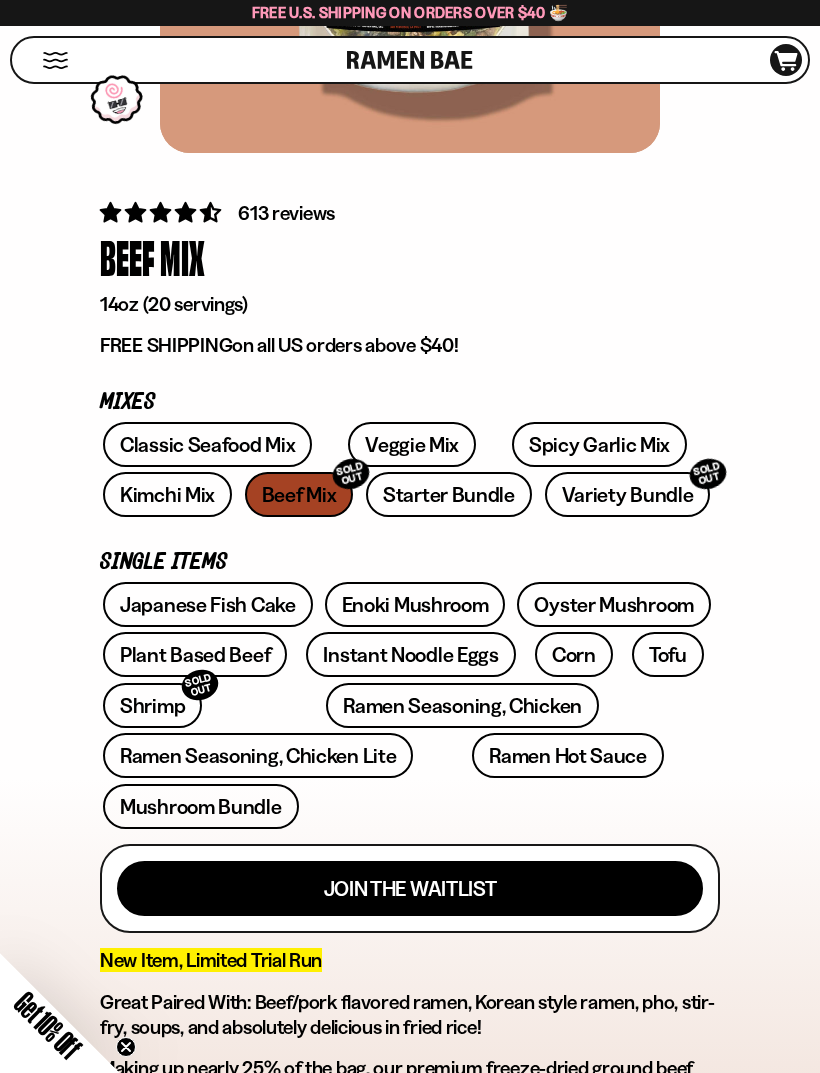 click on "Enoki Mushroom" at bounding box center [415, 604] 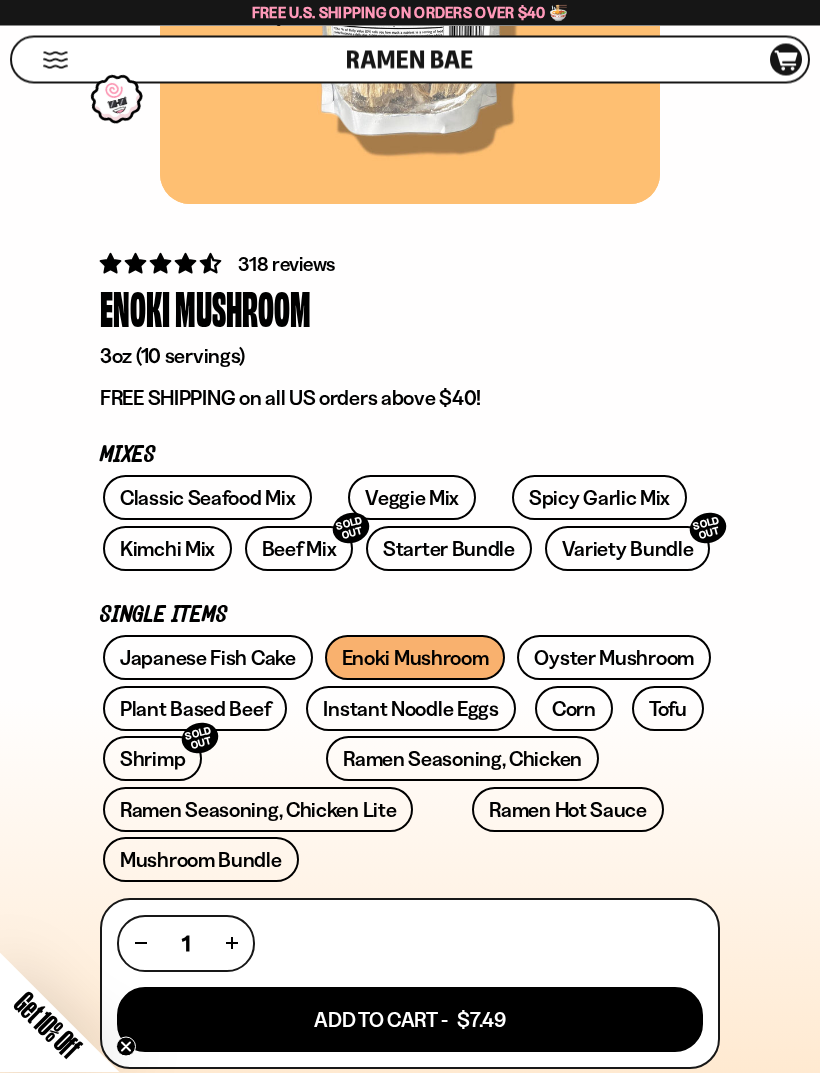 scroll, scrollTop: 442, scrollLeft: 0, axis: vertical 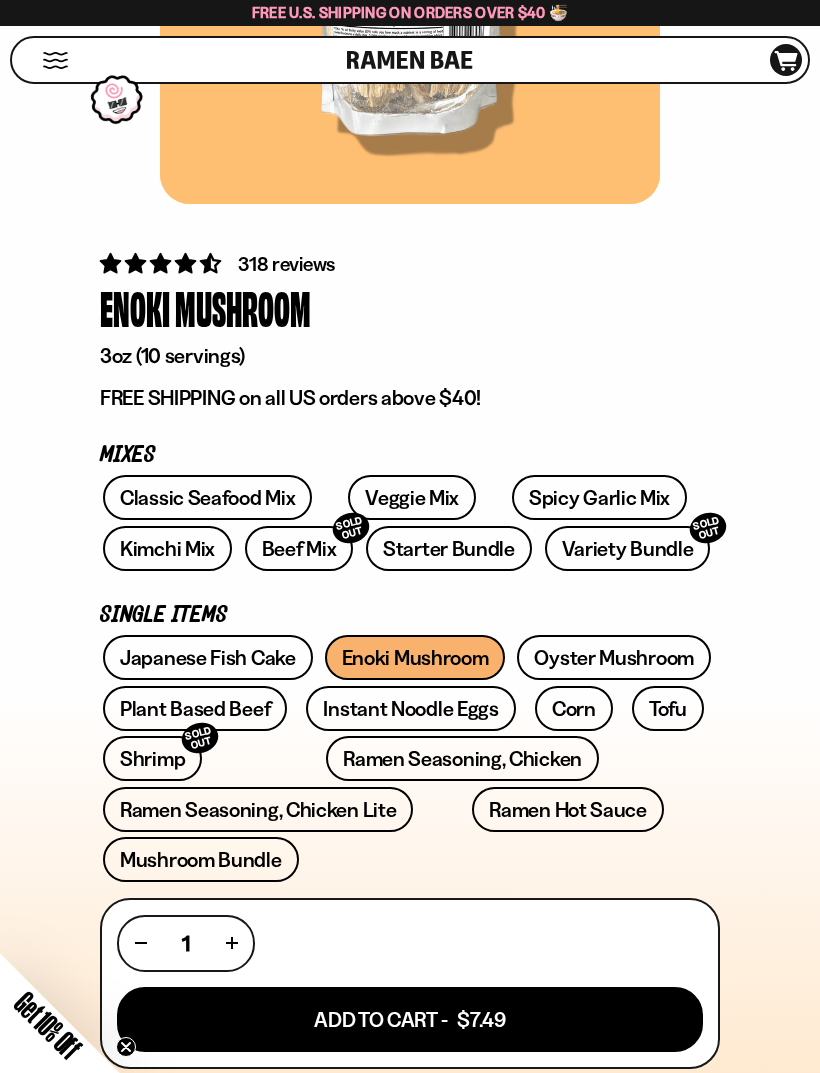 click on "Mushroom Bundle" at bounding box center [201, 859] 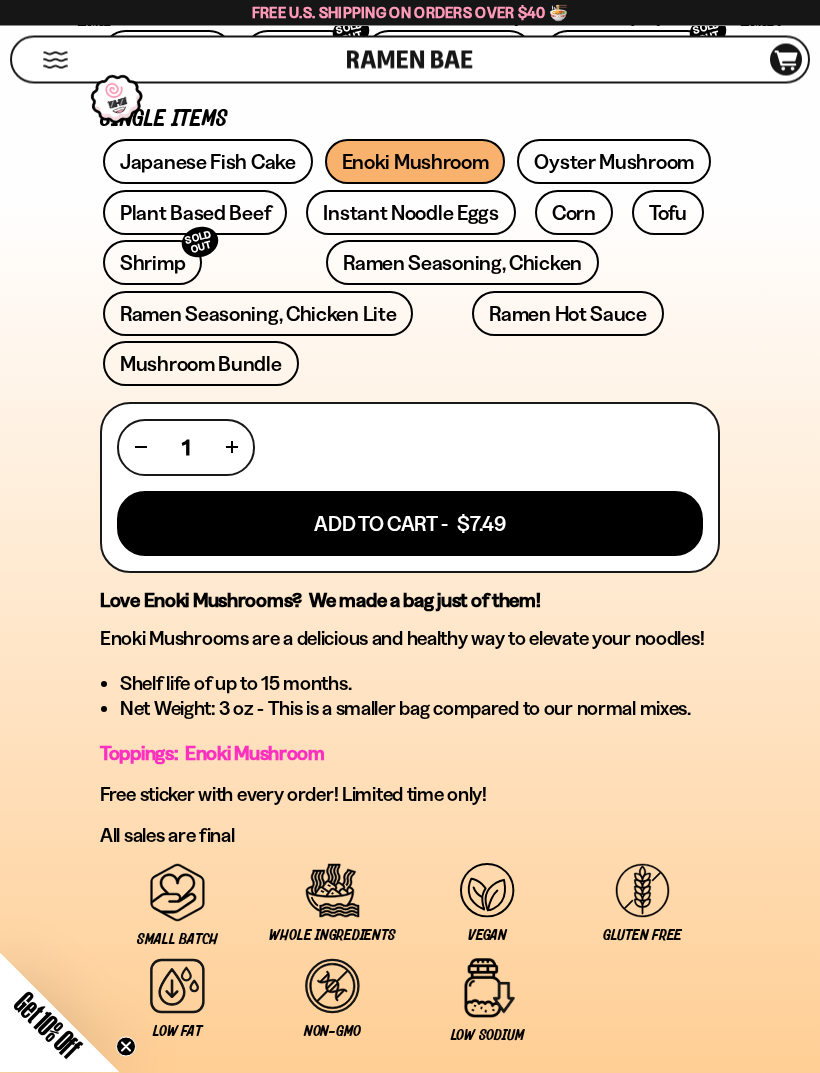 scroll, scrollTop: 938, scrollLeft: 0, axis: vertical 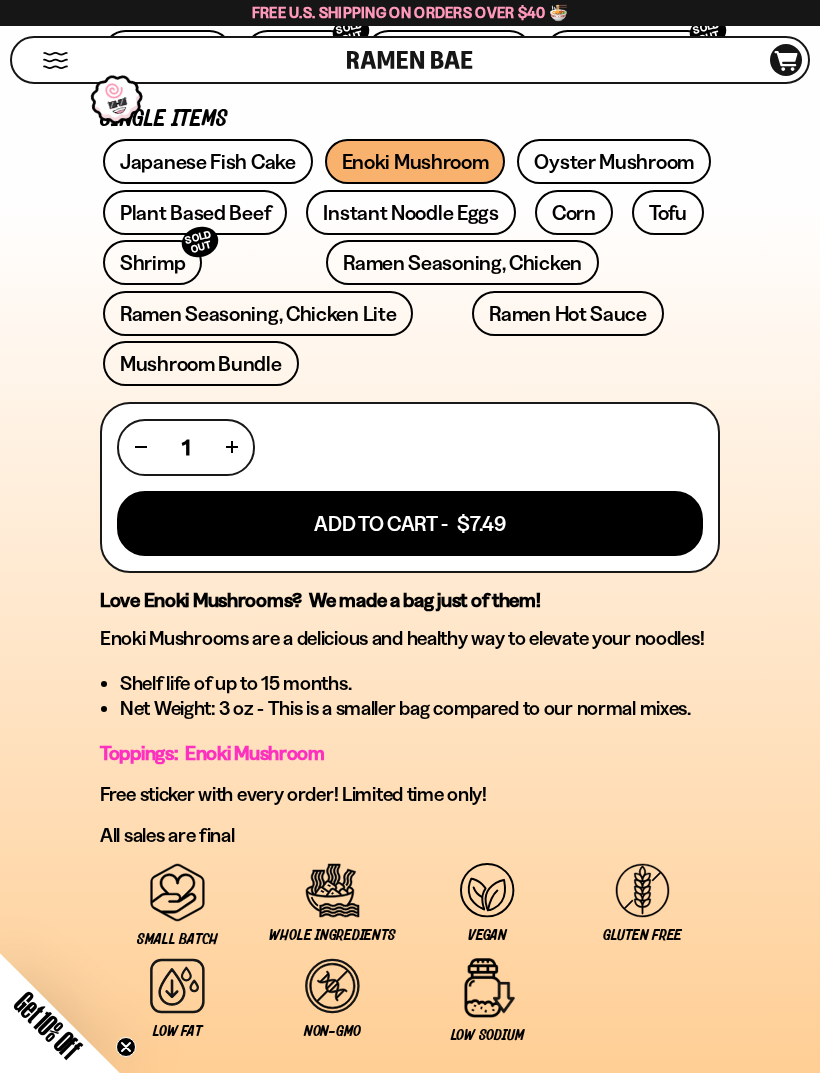 click on "Mushroom Bundle" at bounding box center (201, 363) 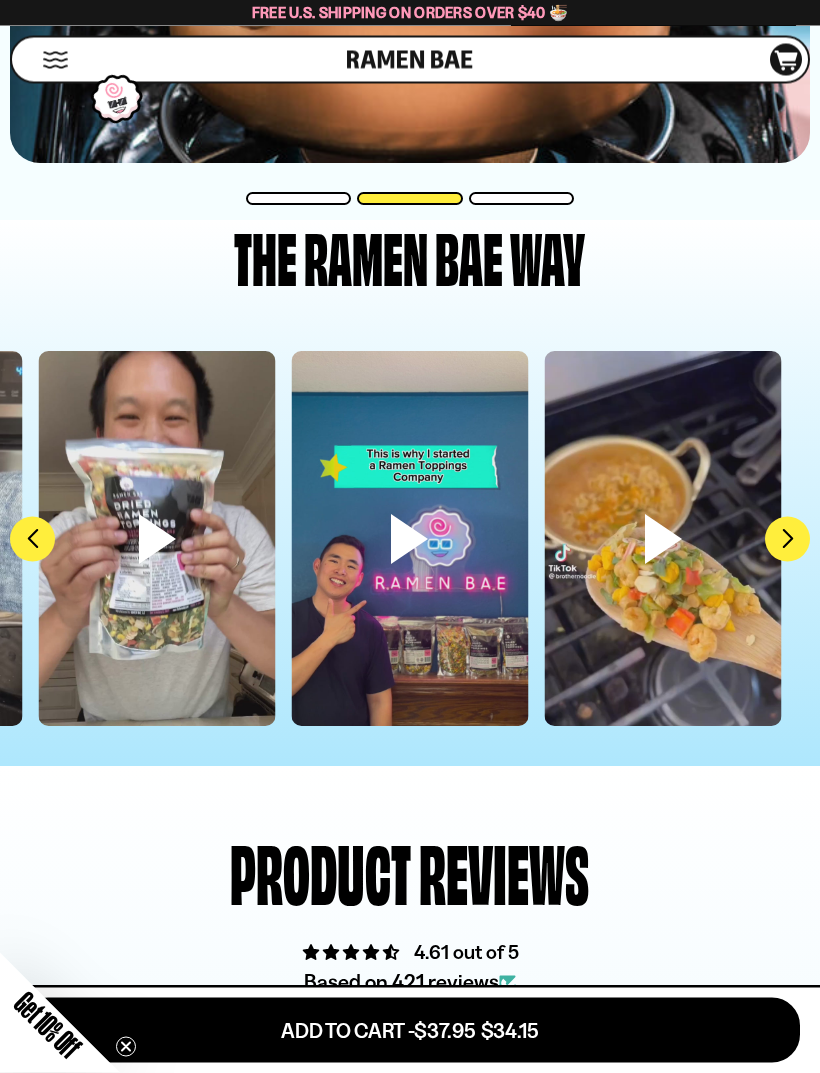 scroll, scrollTop: 5273, scrollLeft: 0, axis: vertical 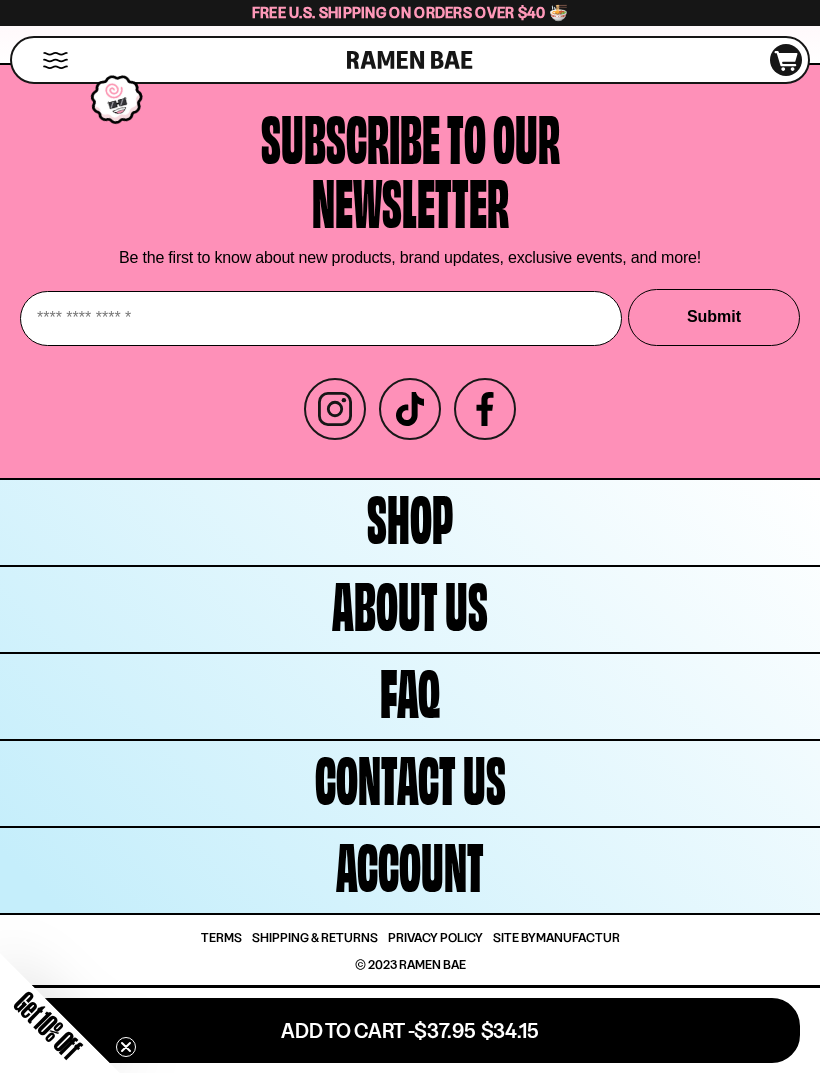 click on "Contact Us" at bounding box center (410, 776) 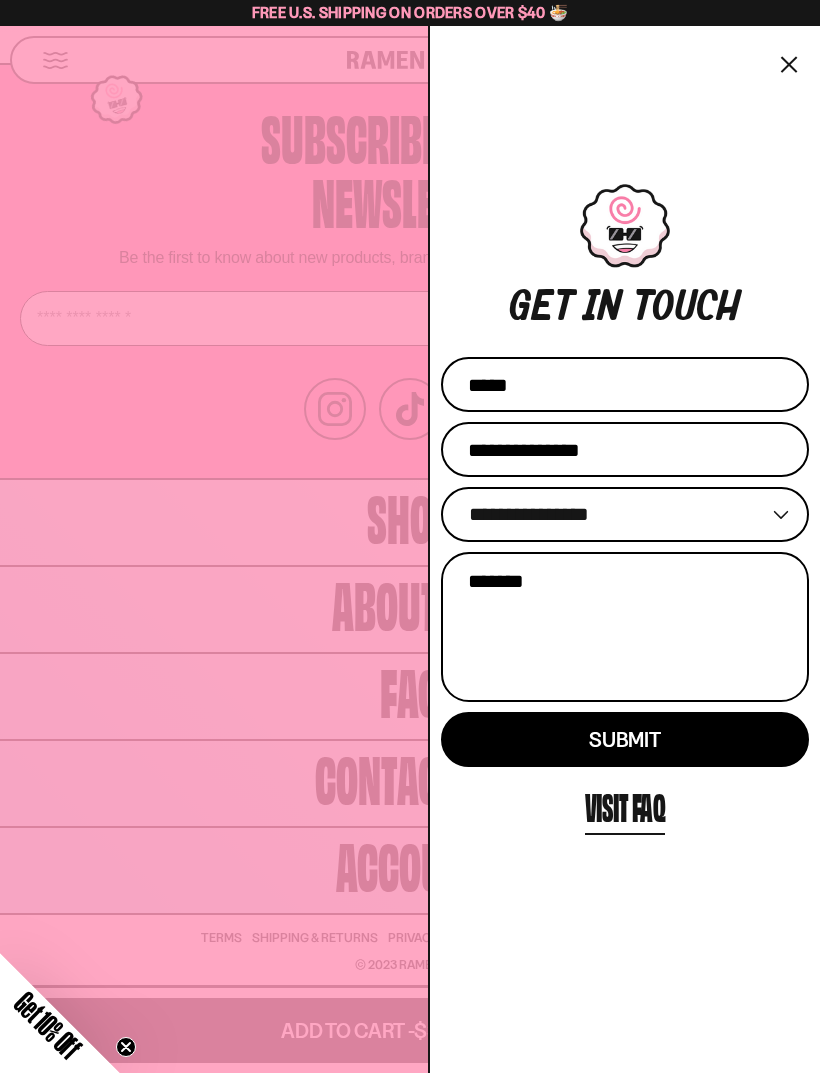click on "×" at bounding box center [788, 63] 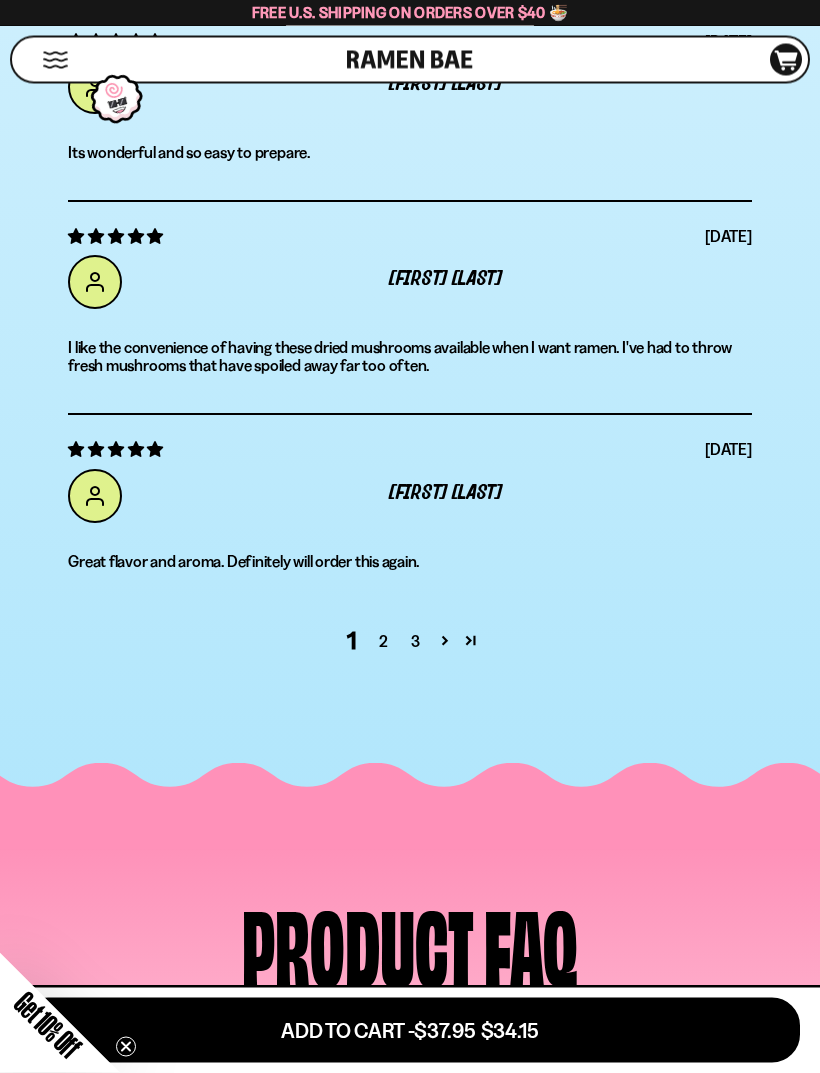 scroll, scrollTop: 7473, scrollLeft: 0, axis: vertical 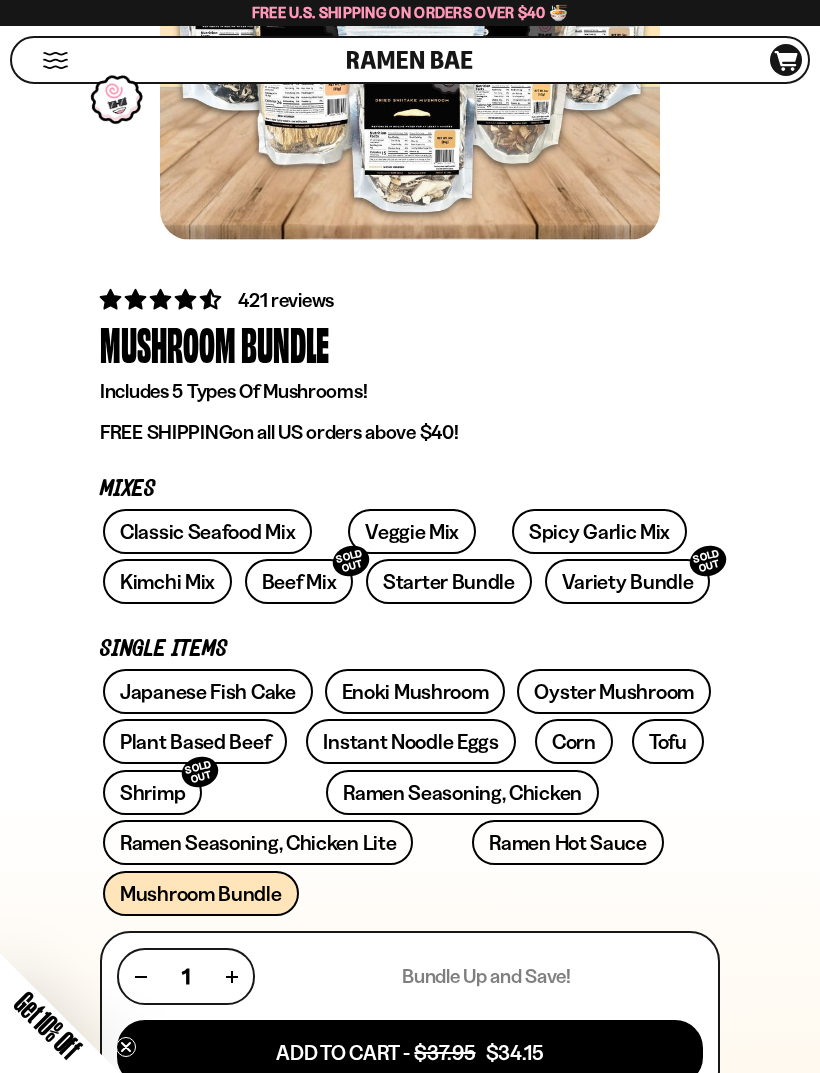 click on "Veggie Mix" at bounding box center (412, 531) 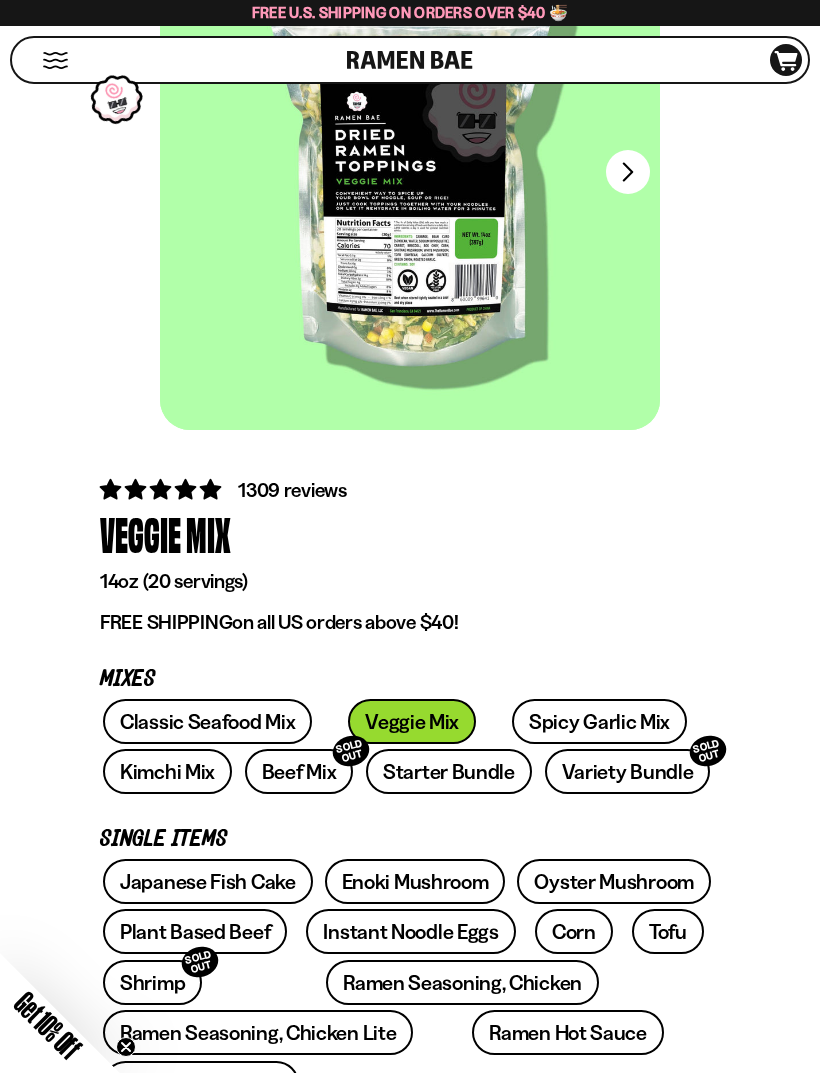 scroll, scrollTop: 217, scrollLeft: 0, axis: vertical 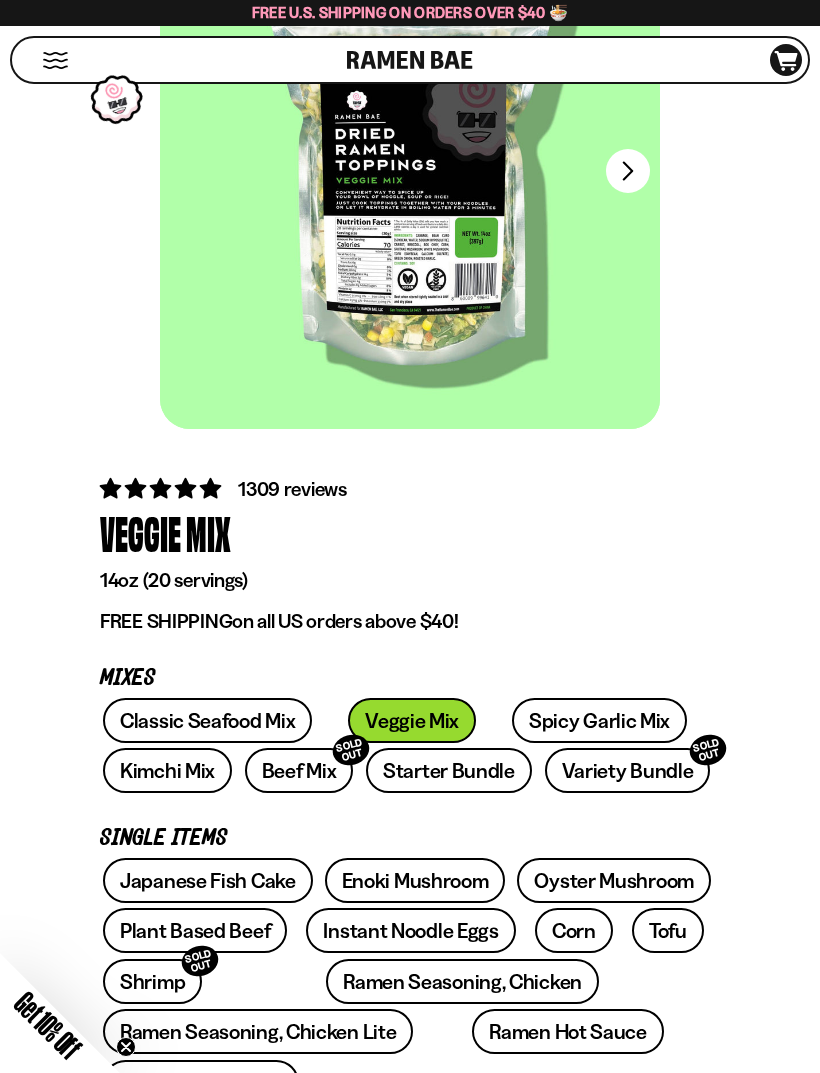 click on "Starter Bundle" at bounding box center (449, 770) 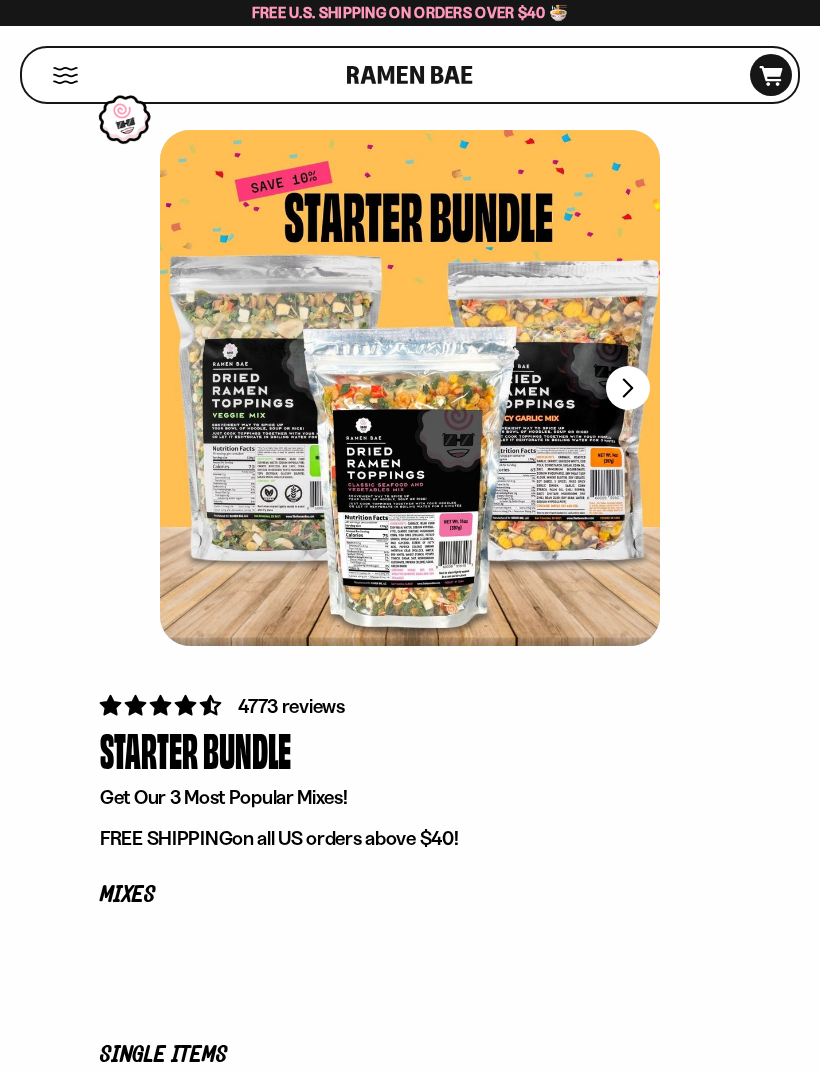 scroll, scrollTop: 0, scrollLeft: 0, axis: both 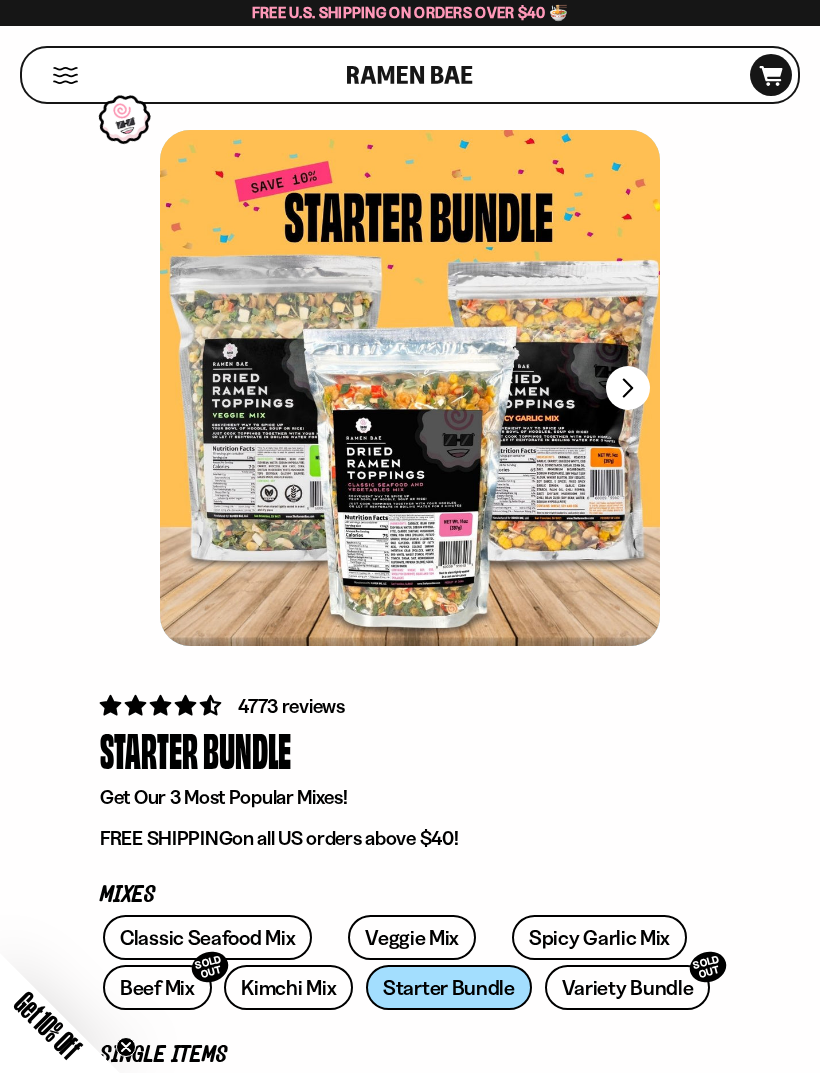 click at bounding box center (410, 388) 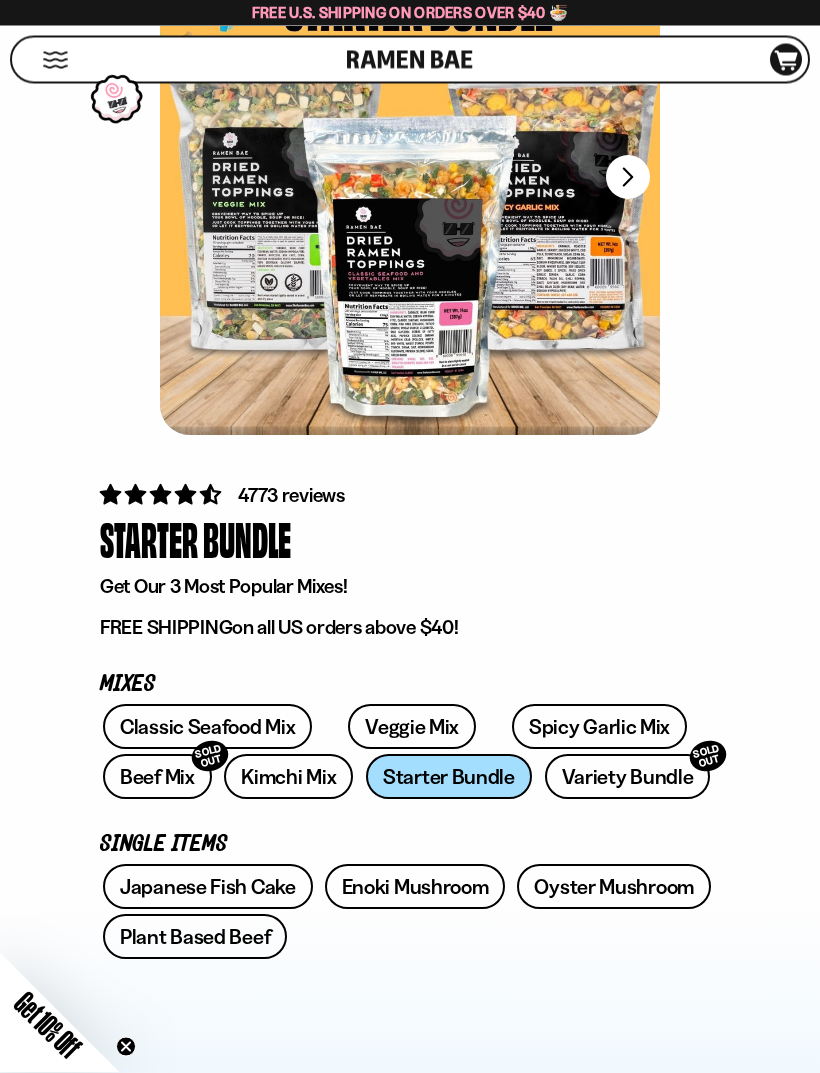 scroll, scrollTop: 211, scrollLeft: 0, axis: vertical 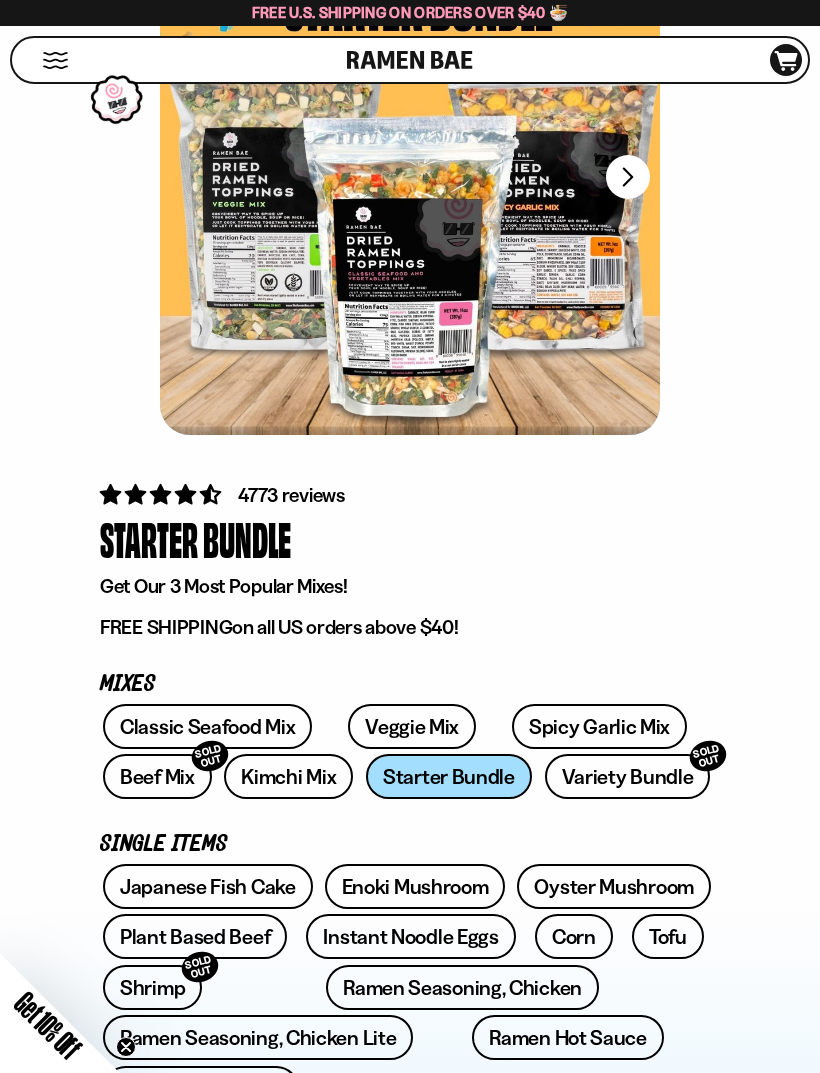 click on "Spicy Garlic Mix" at bounding box center (599, 726) 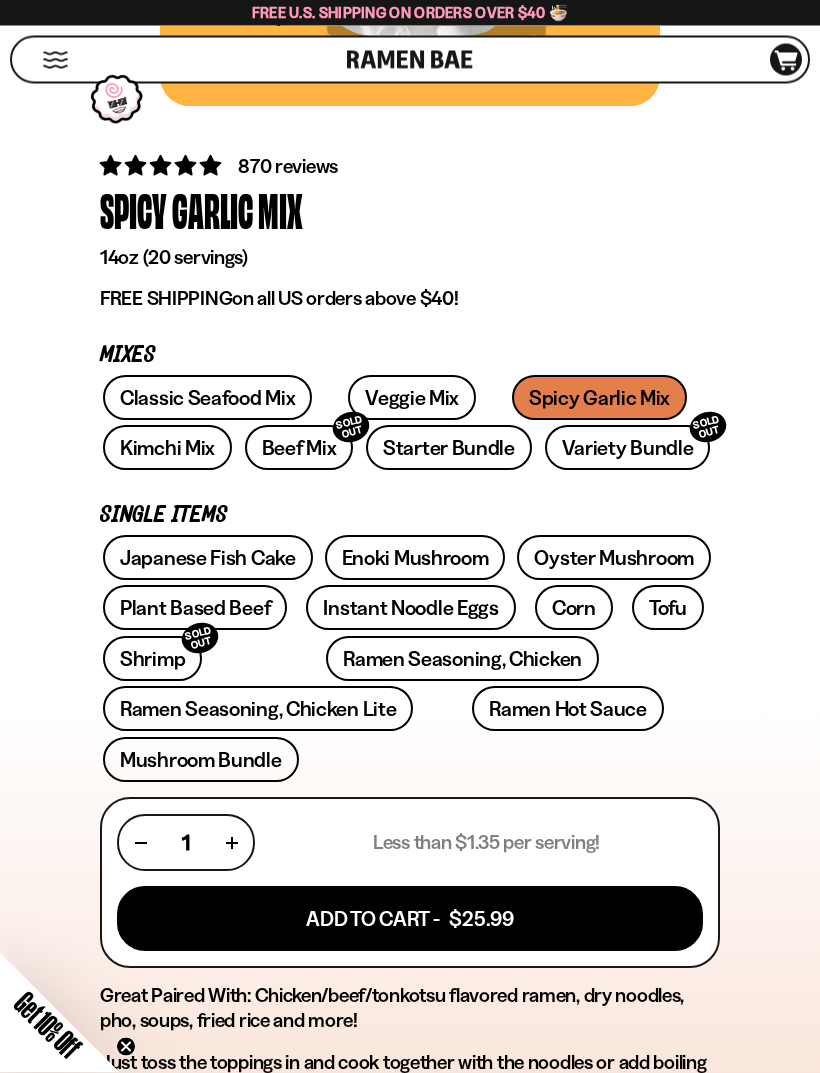 scroll, scrollTop: 540, scrollLeft: 0, axis: vertical 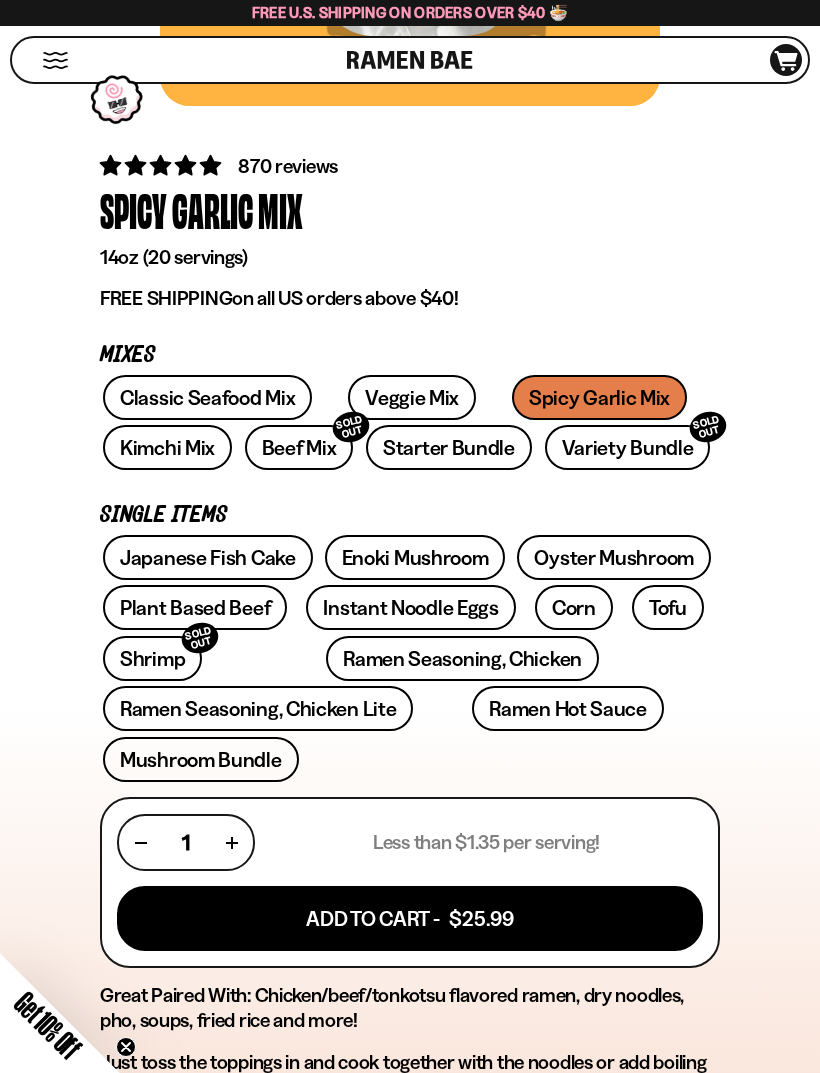 click on "Variety Bundle
SOLD OUT" at bounding box center (628, 447) 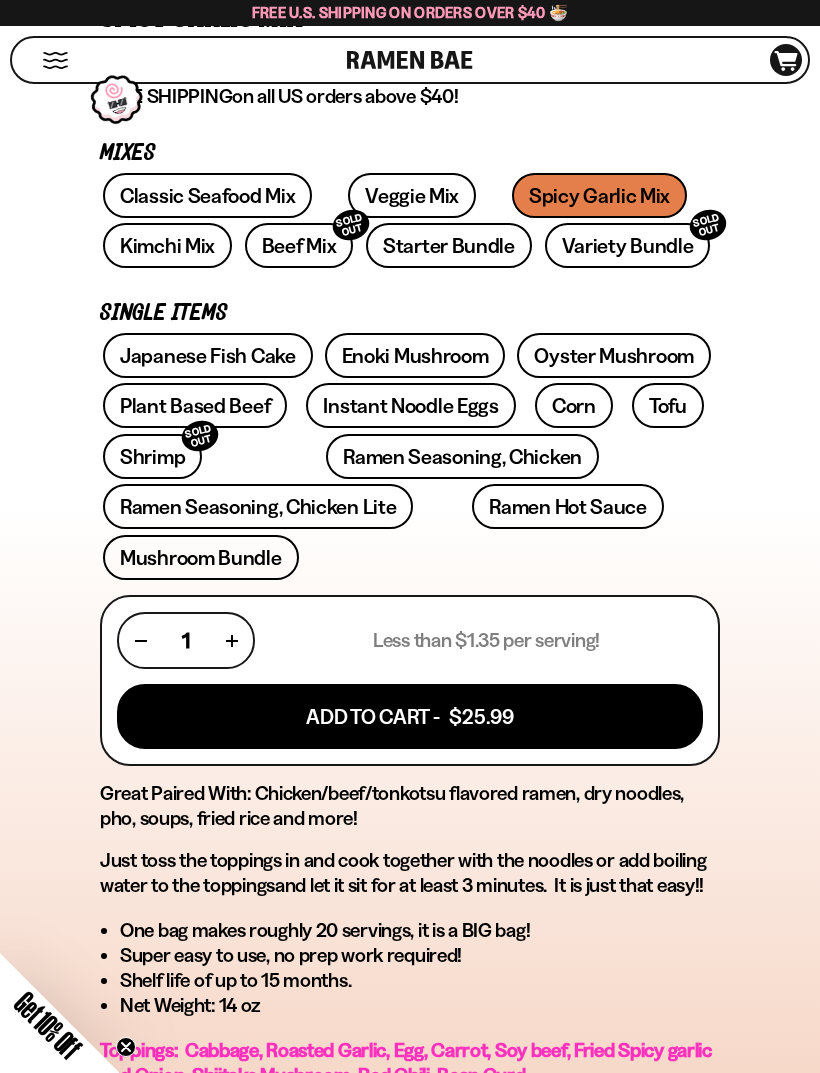 scroll, scrollTop: 745, scrollLeft: 0, axis: vertical 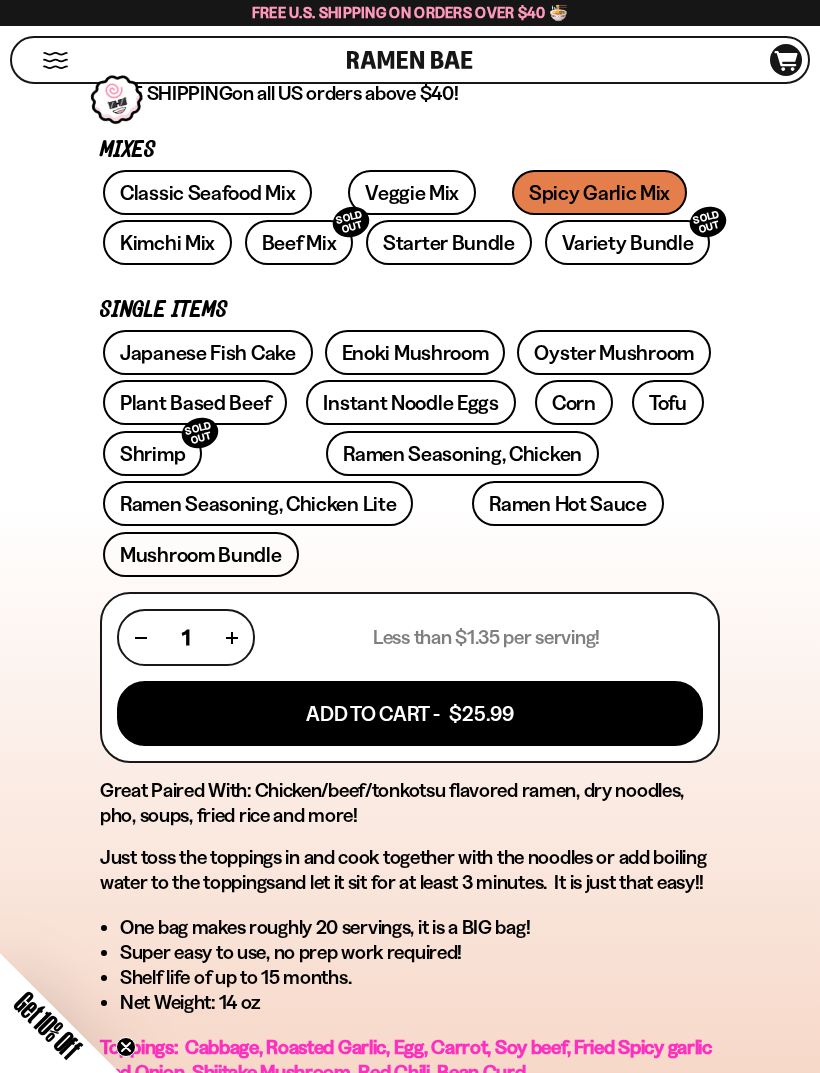 click on "Shrimp
SOLD OUT" at bounding box center [152, 453] 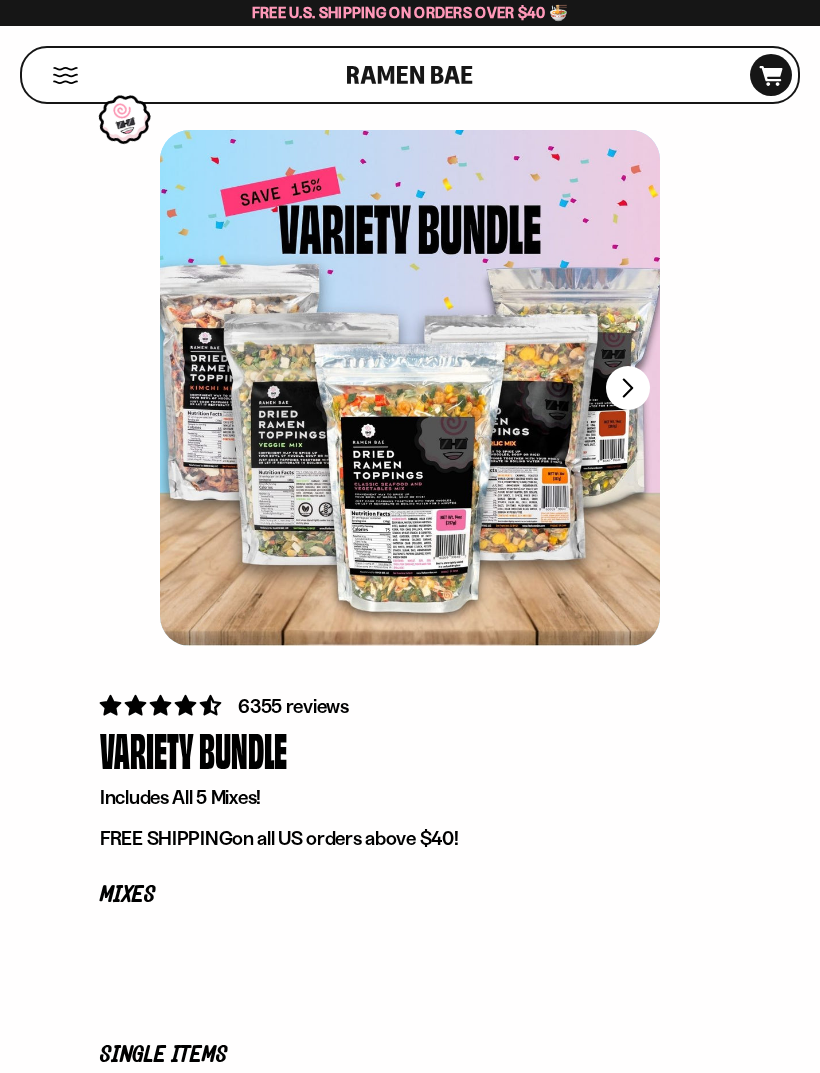 scroll, scrollTop: 0, scrollLeft: 0, axis: both 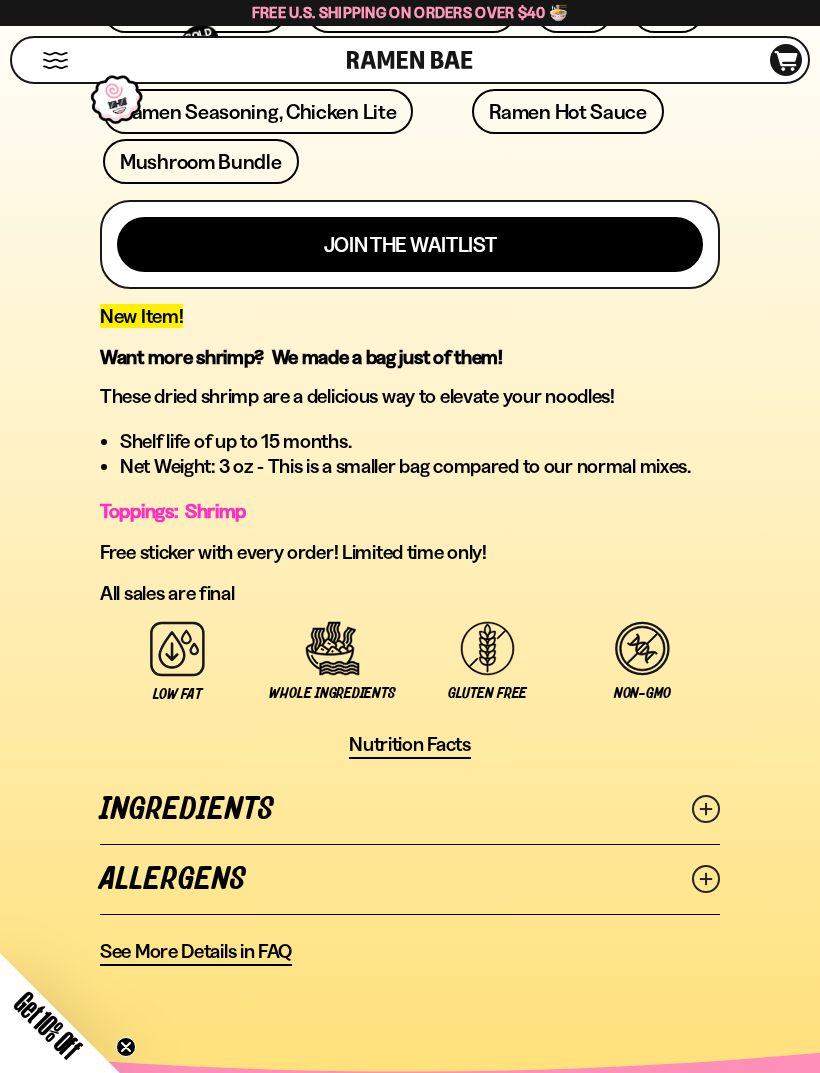 click on "Ingredients" at bounding box center [410, 809] 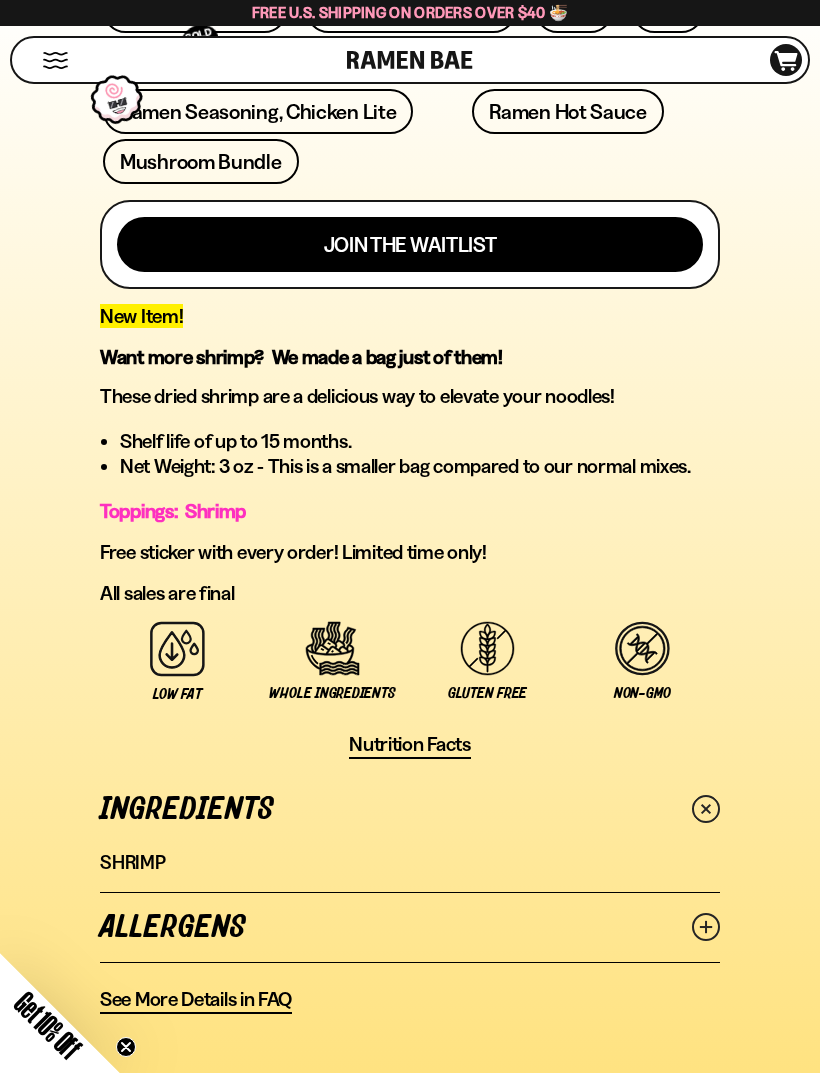 click on "Allergens" at bounding box center [410, 927] 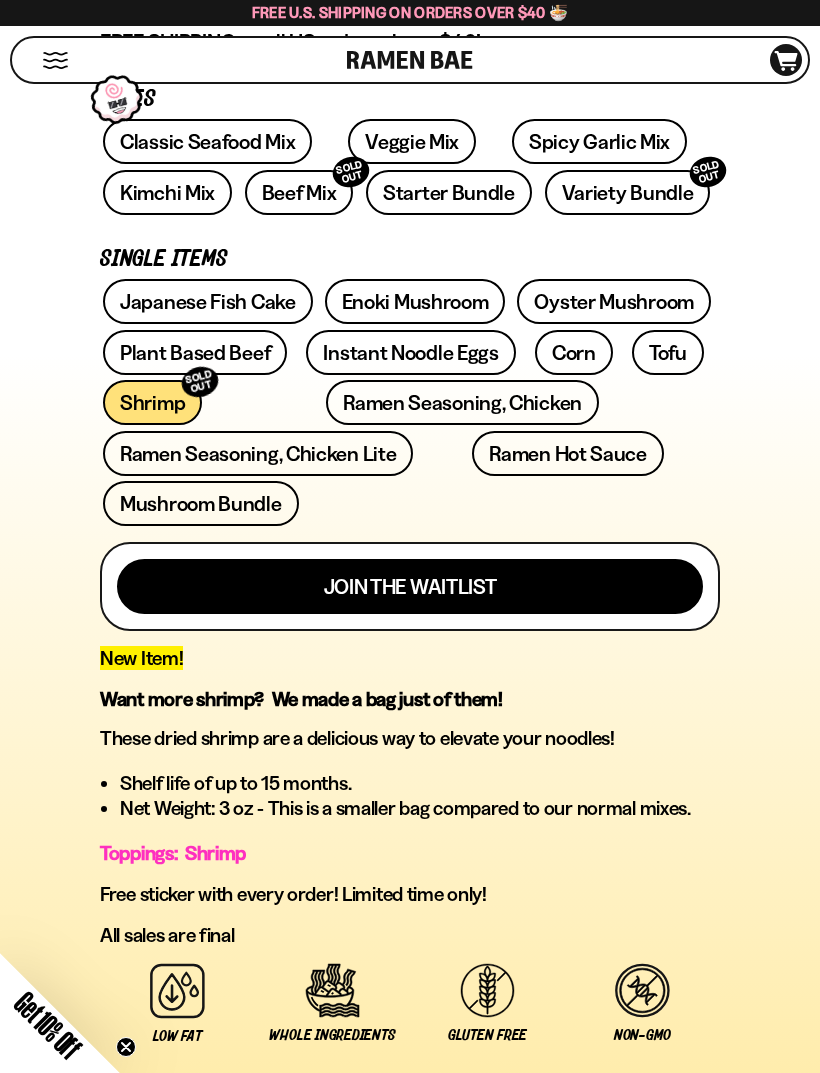 scroll, scrollTop: 797, scrollLeft: 0, axis: vertical 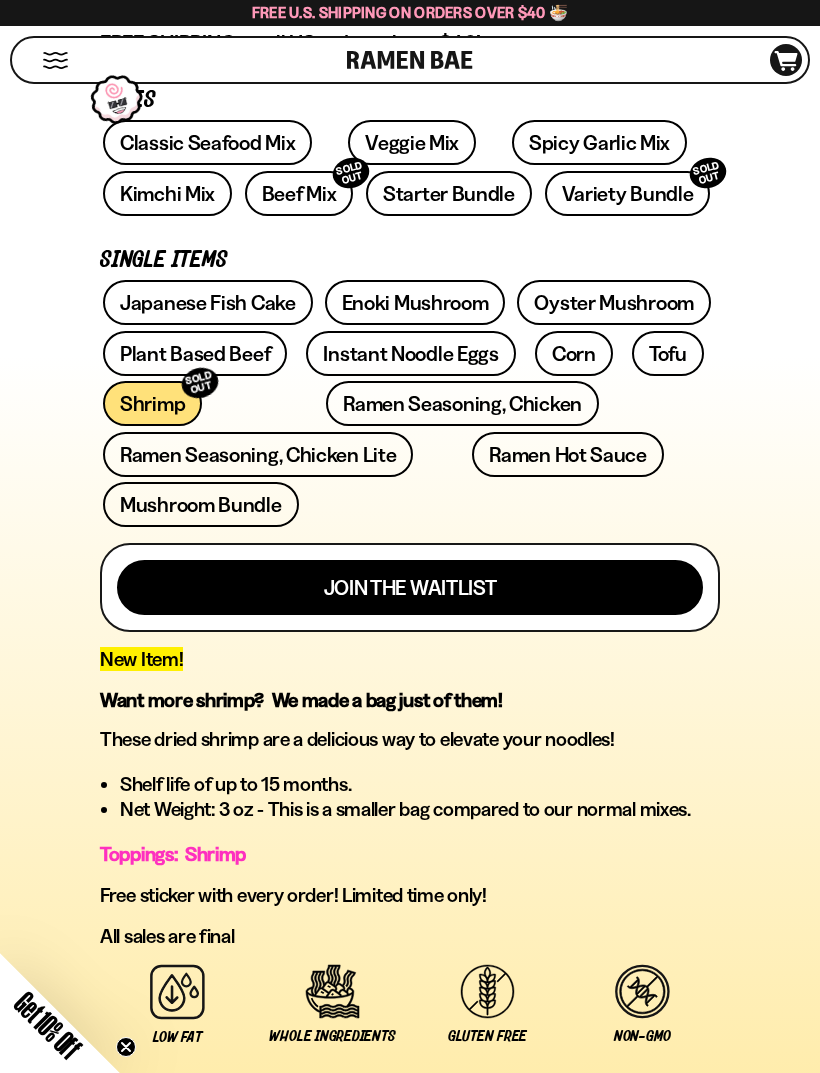 click on "Ramen Seasoning, Chicken Lite" at bounding box center [258, 454] 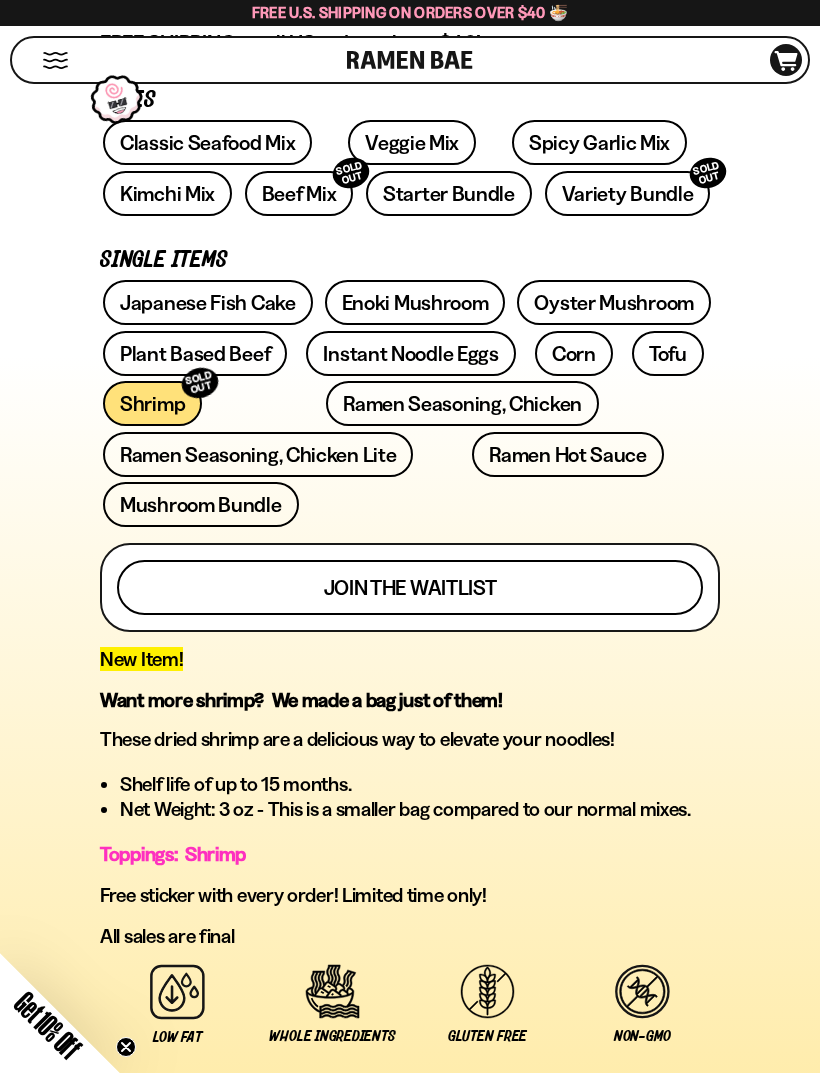 click on "Join the waitlist" at bounding box center (410, 587) 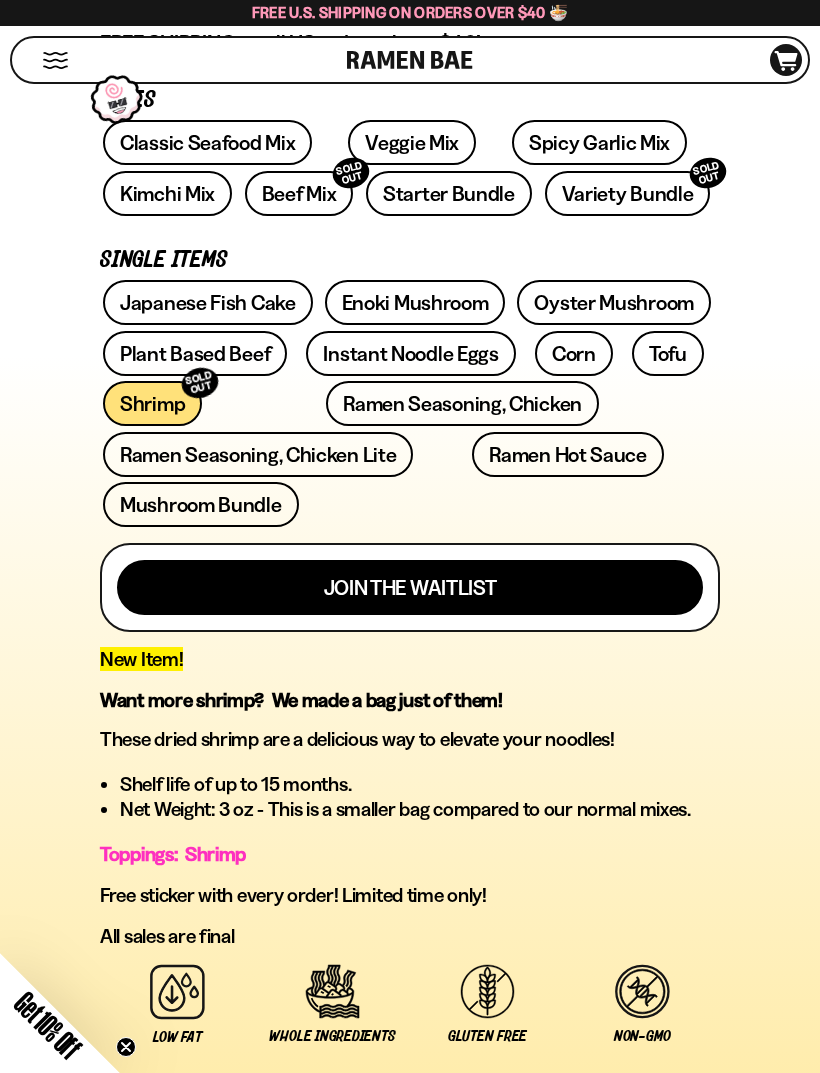 scroll, scrollTop: 0, scrollLeft: 0, axis: both 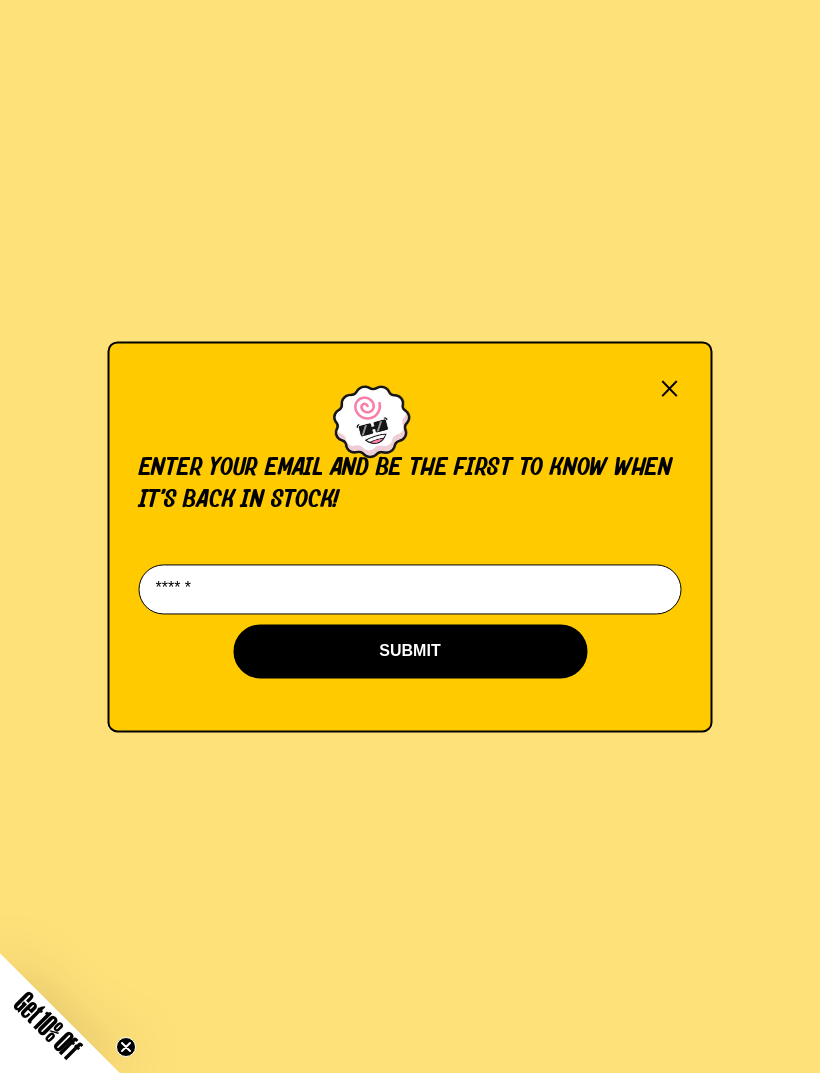 click on "×" at bounding box center (670, 389) 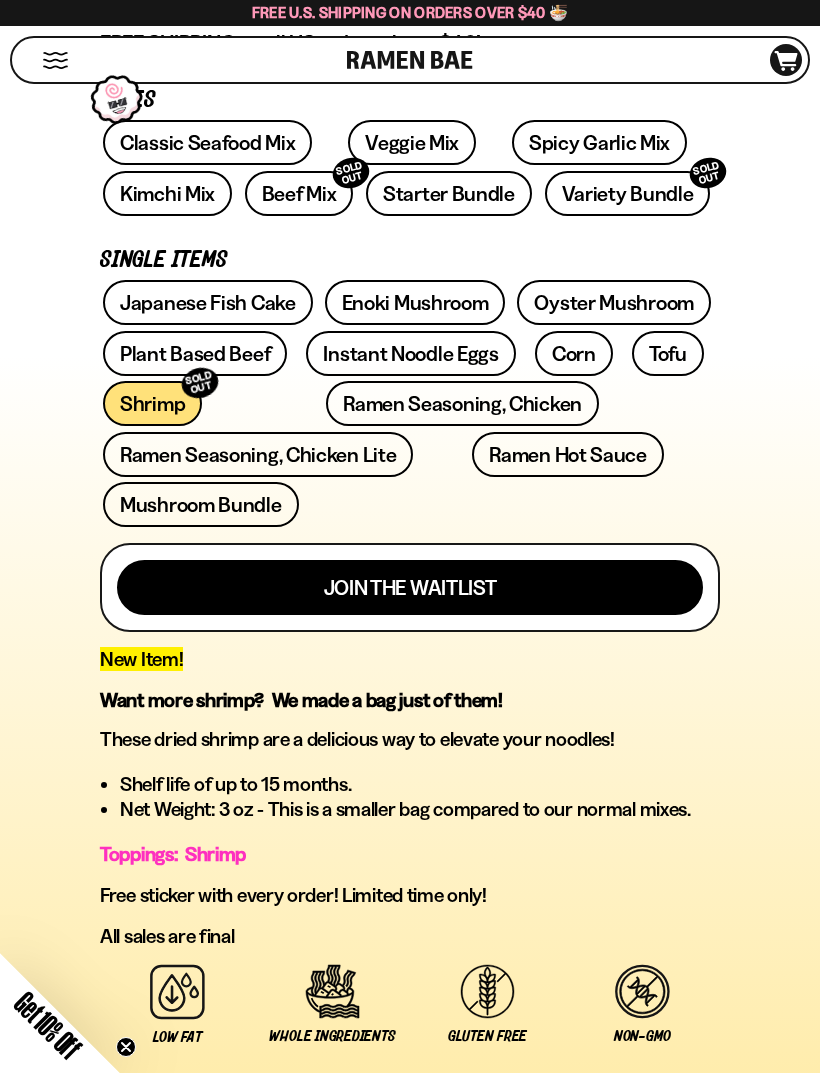 click on "Japanese Fish Cake
Enoki Mushroom
Oyster Mushroom
Plant Based Beef
Instant Noodle Eggs
SOLD OUT" at bounding box center (410, 406) 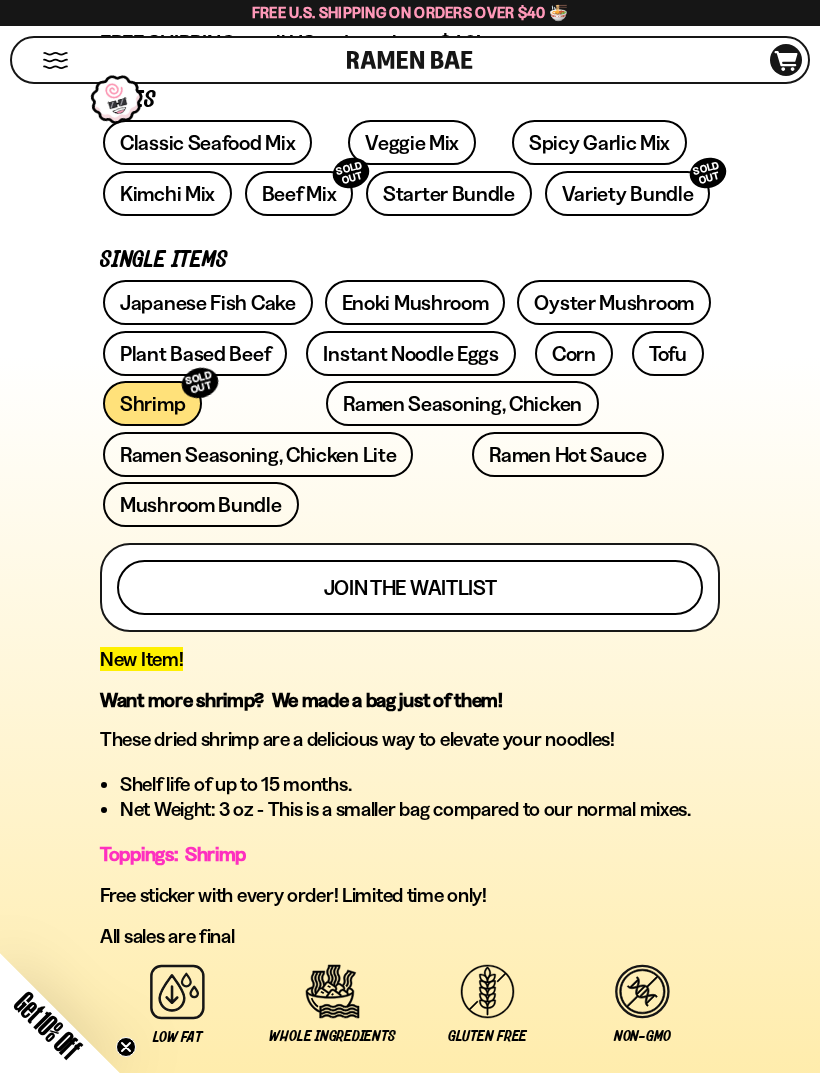 click on "Join the waitlist" at bounding box center [410, 587] 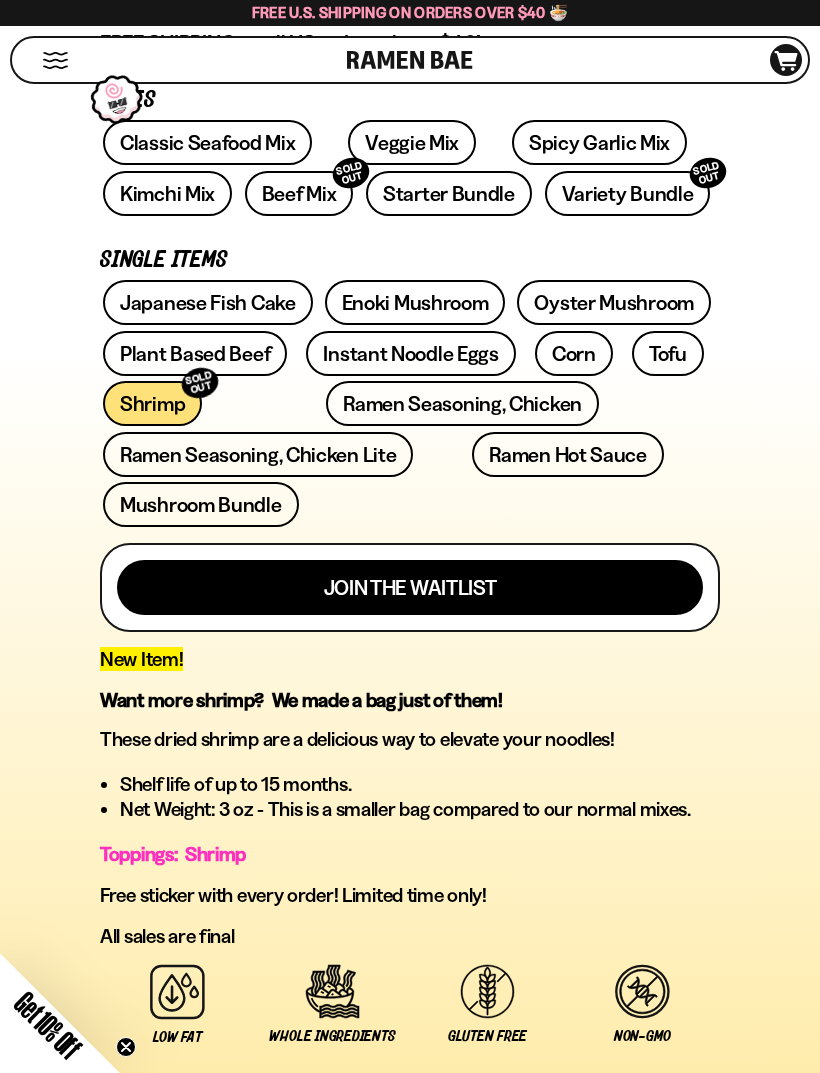 scroll, scrollTop: 0, scrollLeft: 0, axis: both 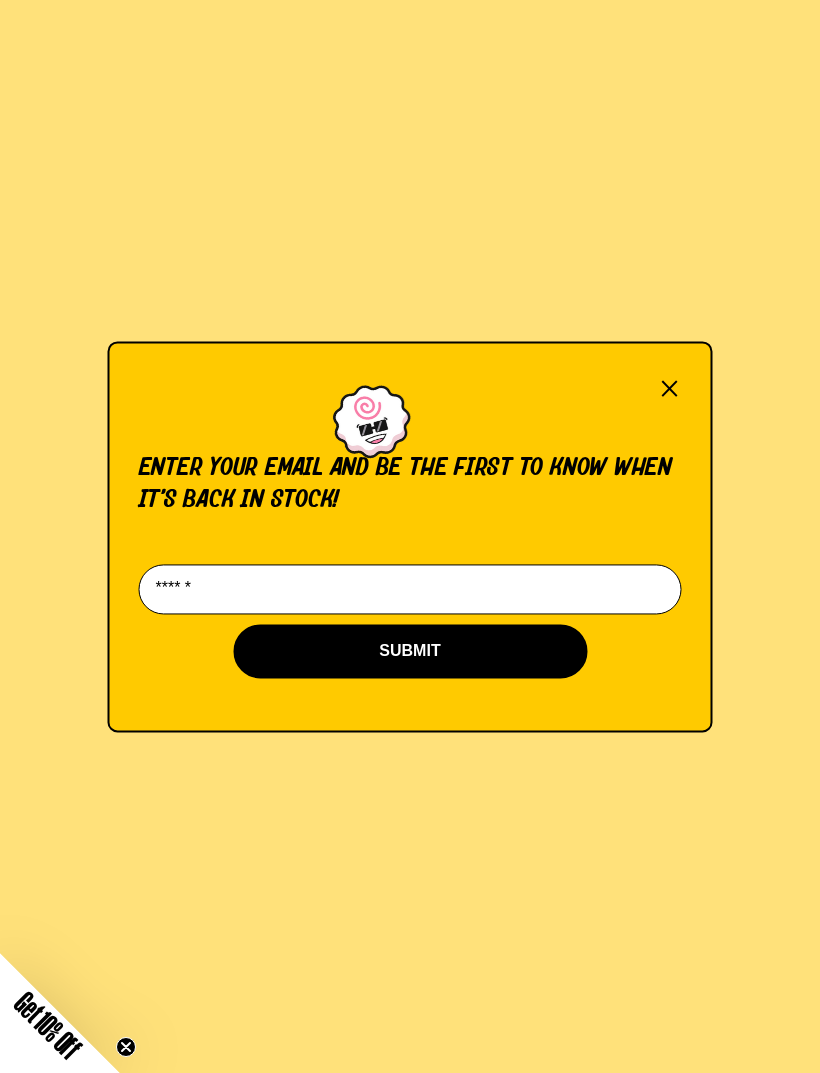 click at bounding box center [410, 589] 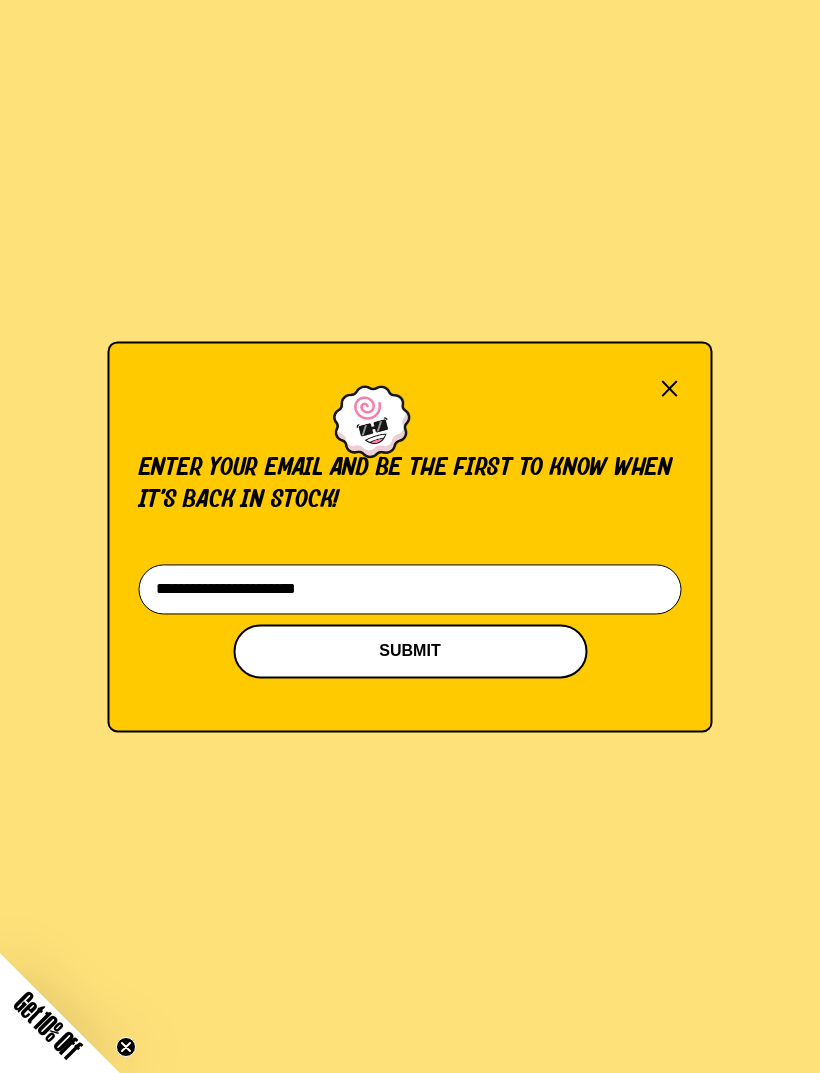 type on "**********" 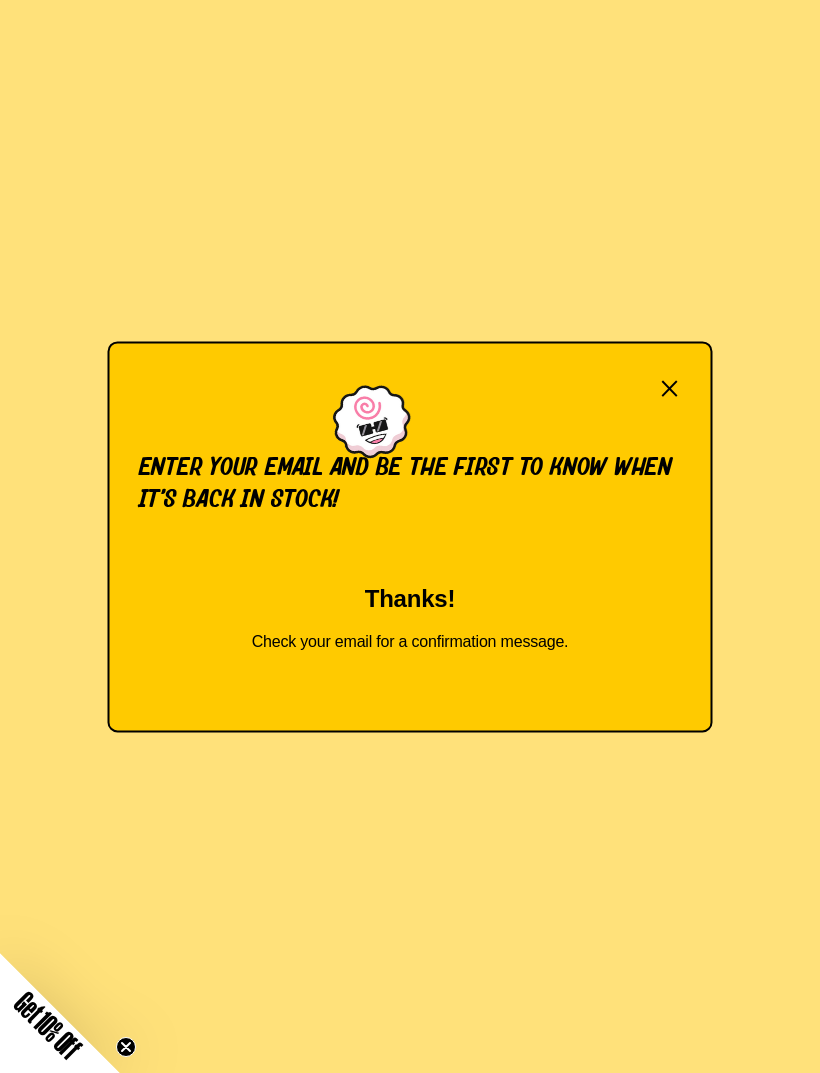 click on "×" at bounding box center (670, 389) 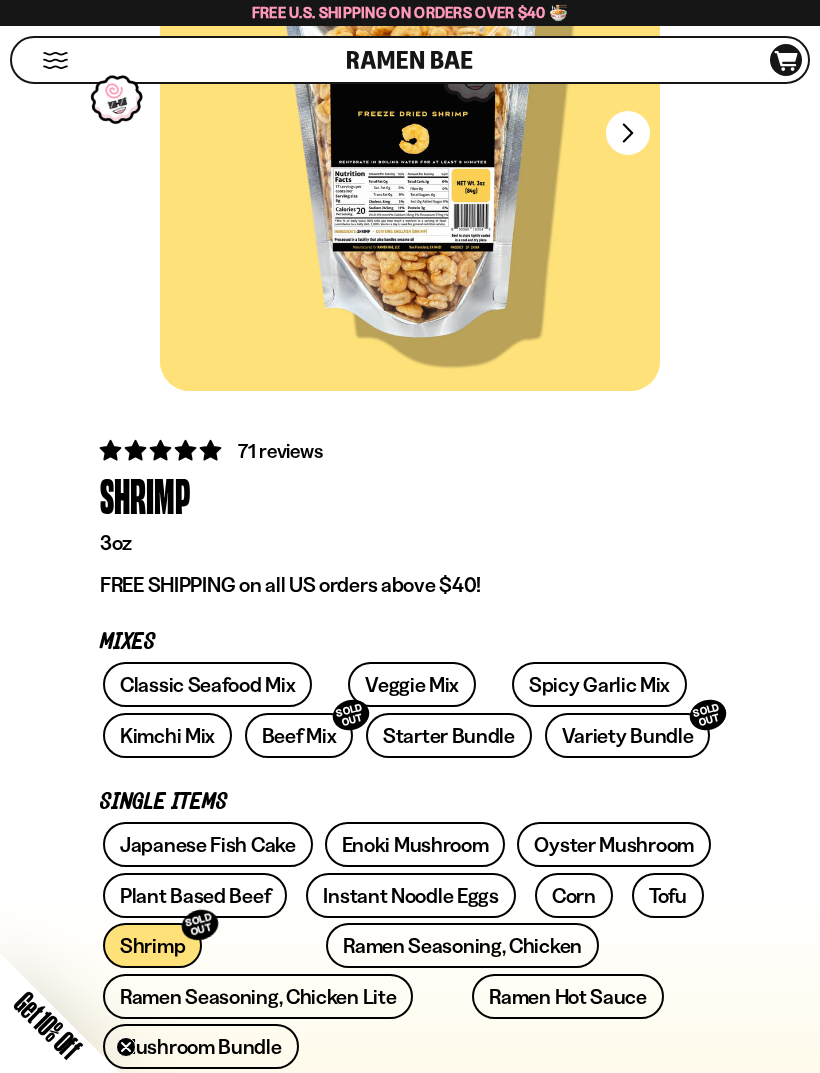 scroll, scrollTop: 243, scrollLeft: 0, axis: vertical 